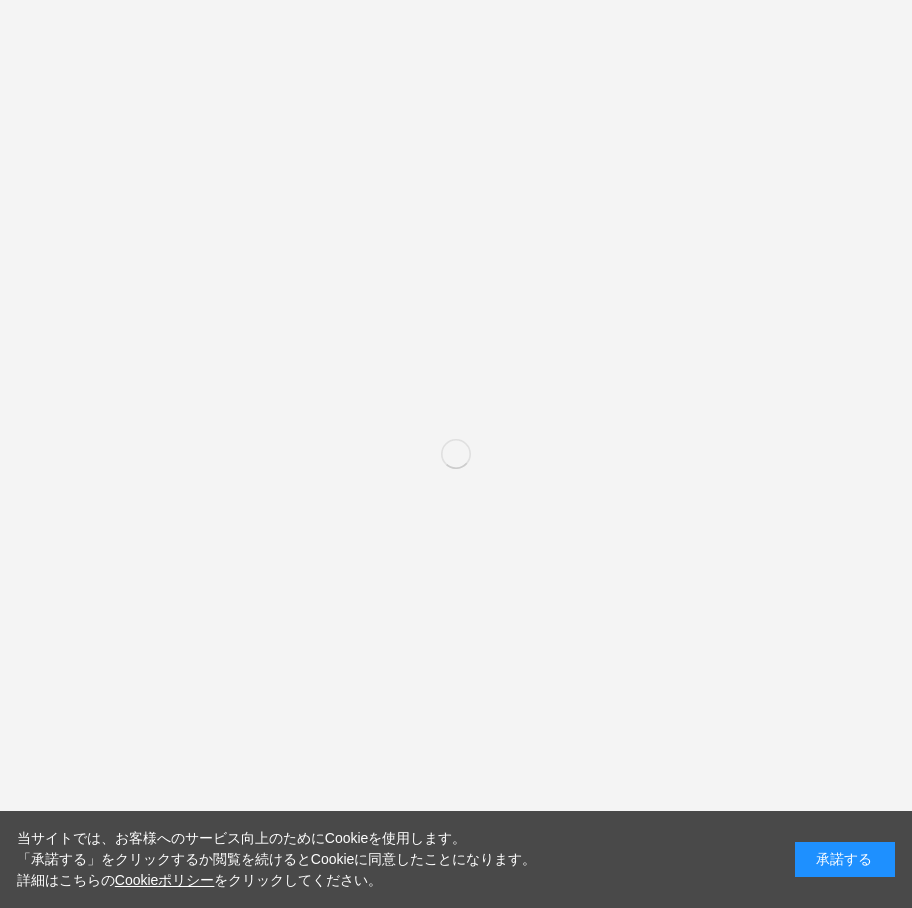 scroll, scrollTop: 0, scrollLeft: 0, axis: both 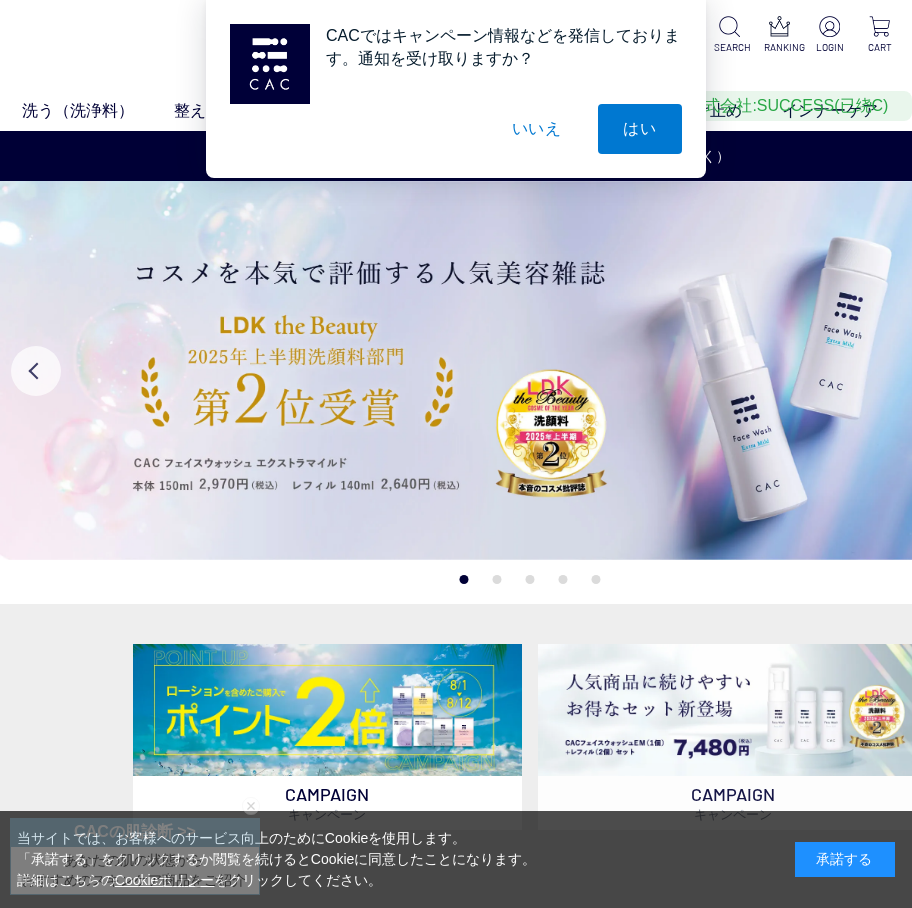 click on "はい" at bounding box center [640, 129] 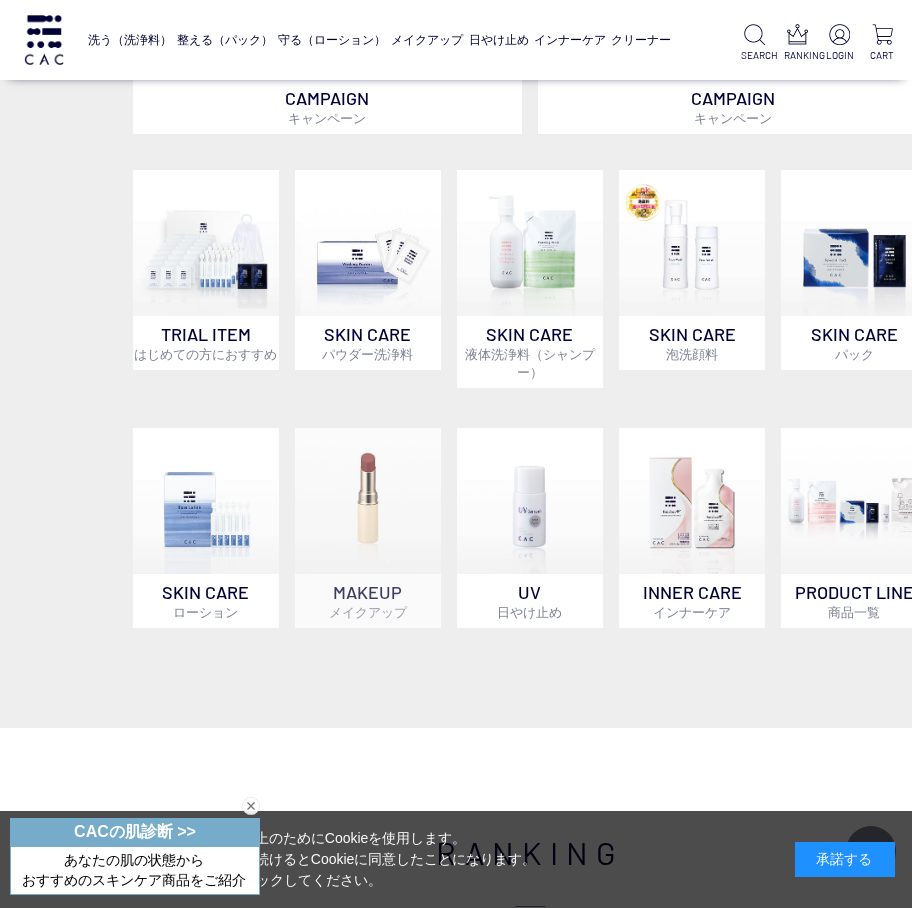 scroll, scrollTop: 600, scrollLeft: 0, axis: vertical 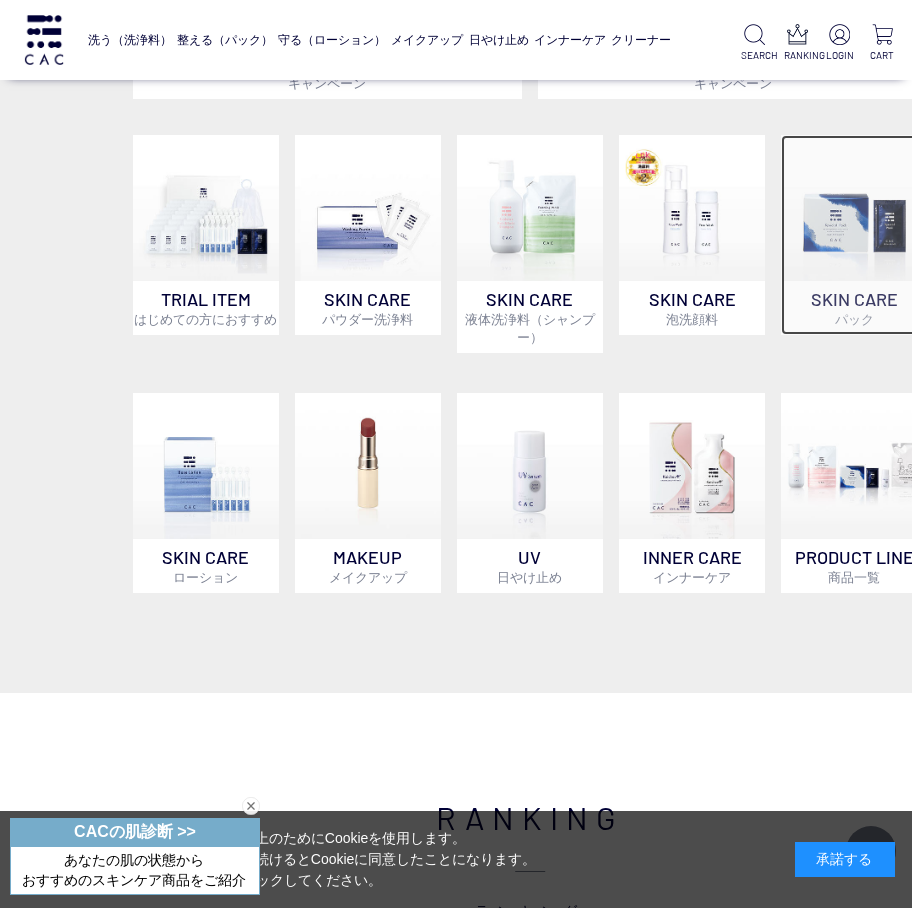 click at bounding box center [854, 208] 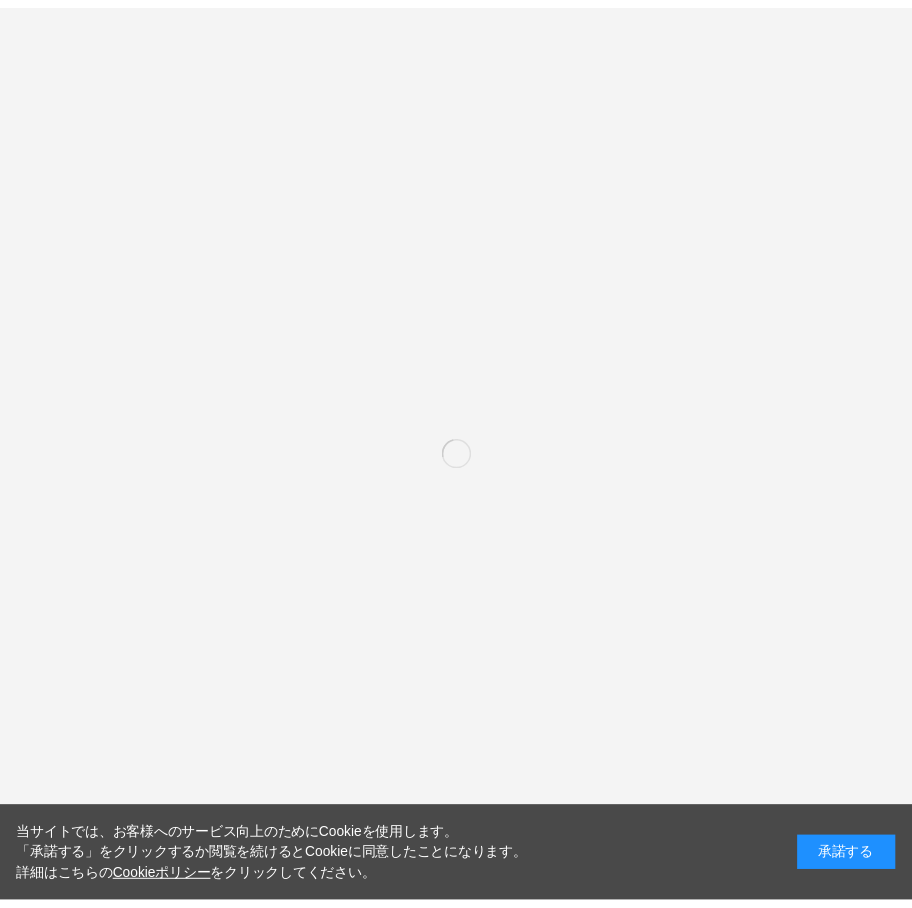 scroll, scrollTop: 0, scrollLeft: 0, axis: both 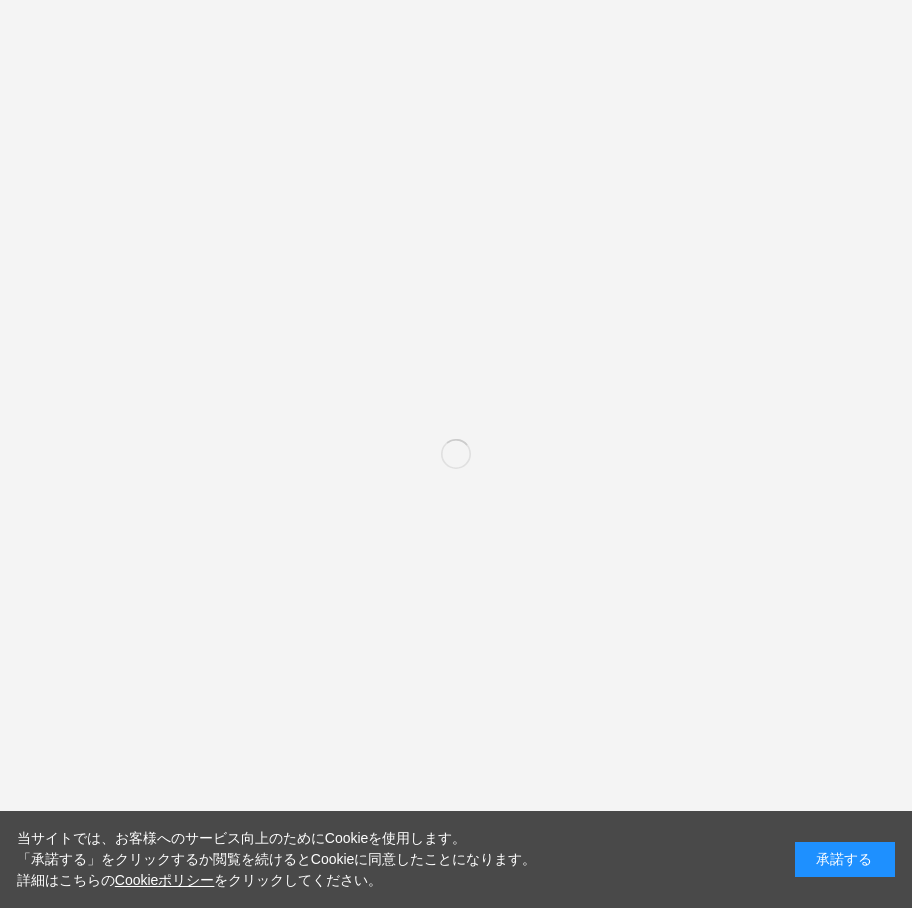 click on "承諾する" at bounding box center (845, 859) 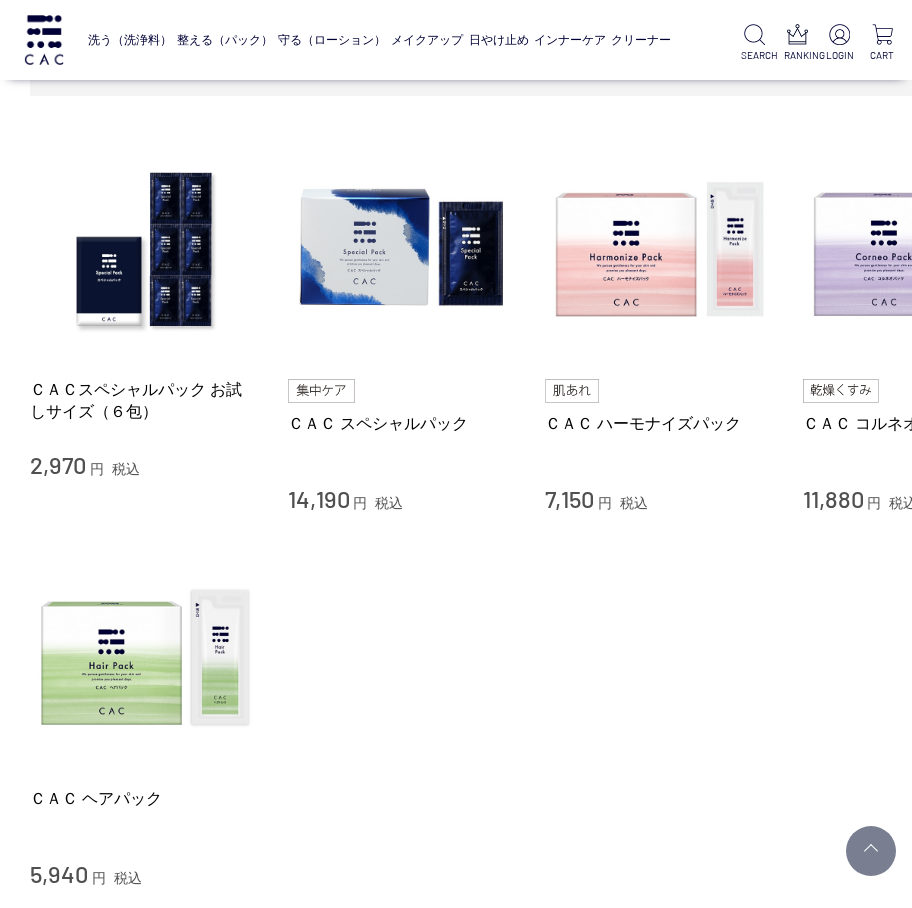 scroll, scrollTop: 400, scrollLeft: 0, axis: vertical 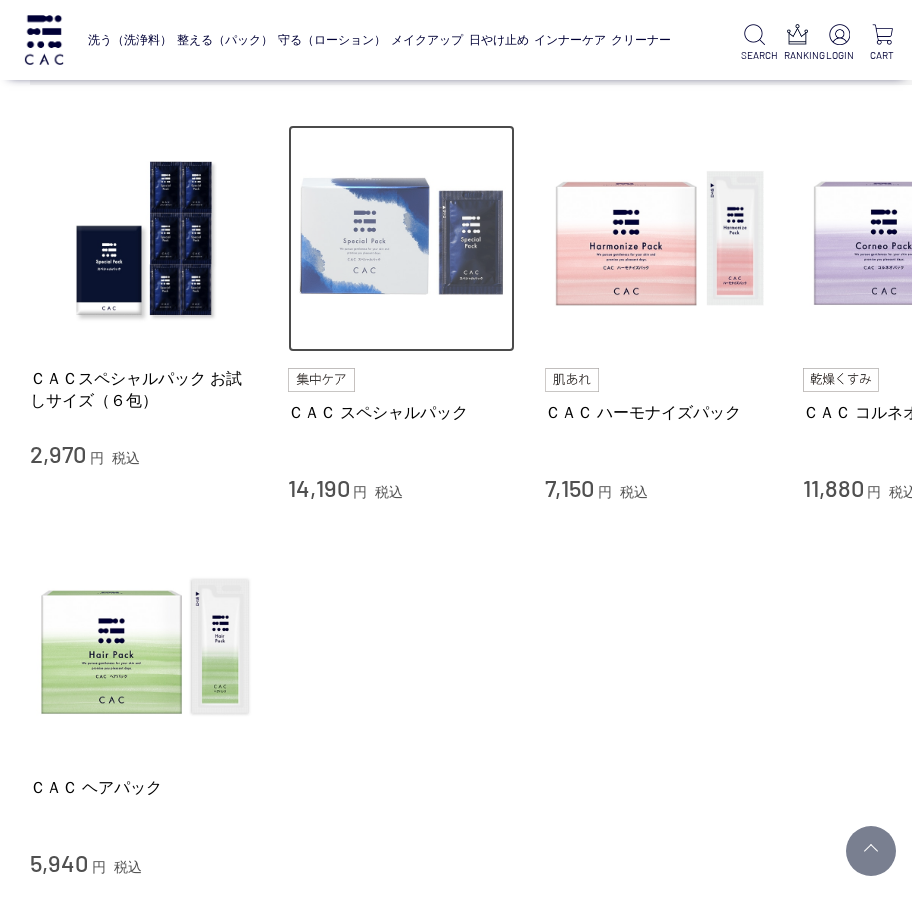 click at bounding box center [402, 239] 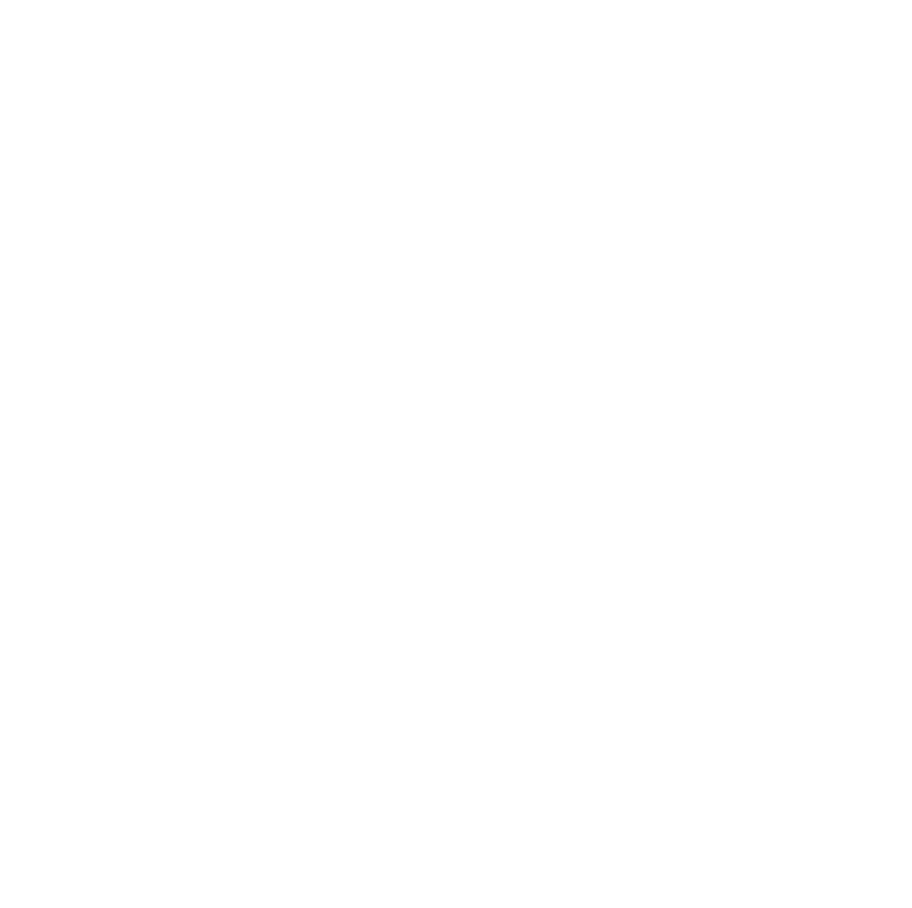 scroll, scrollTop: 0, scrollLeft: 0, axis: both 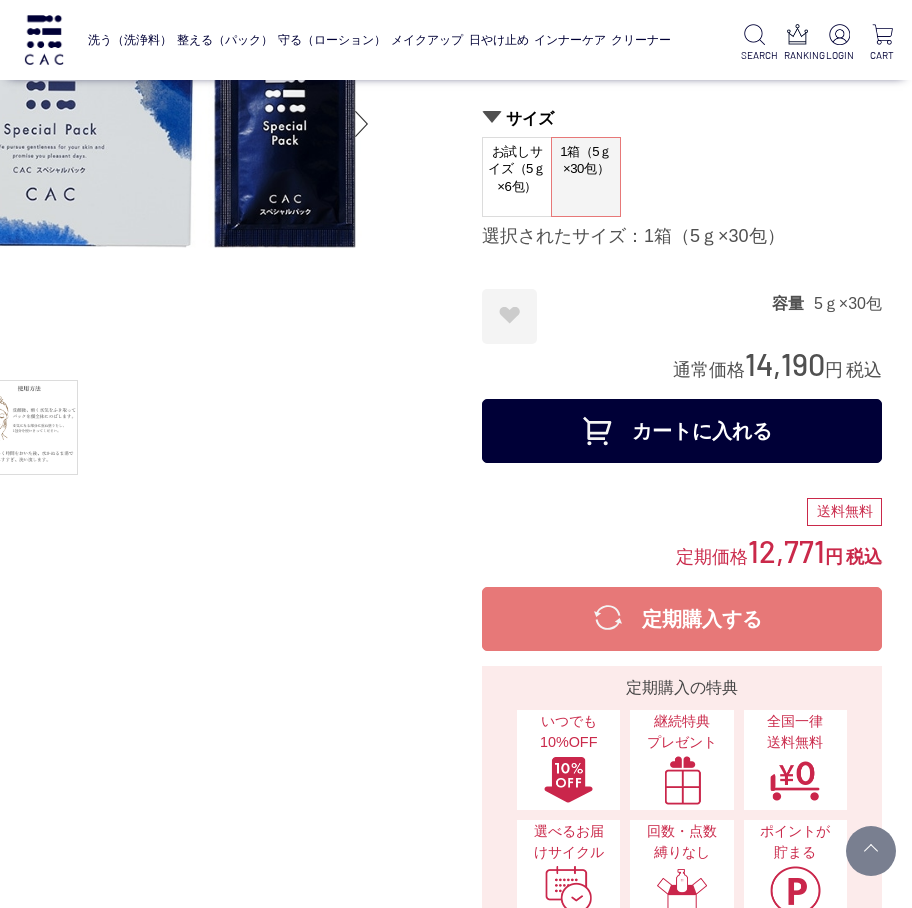 click on "カートに入れる" at bounding box center [682, 431] 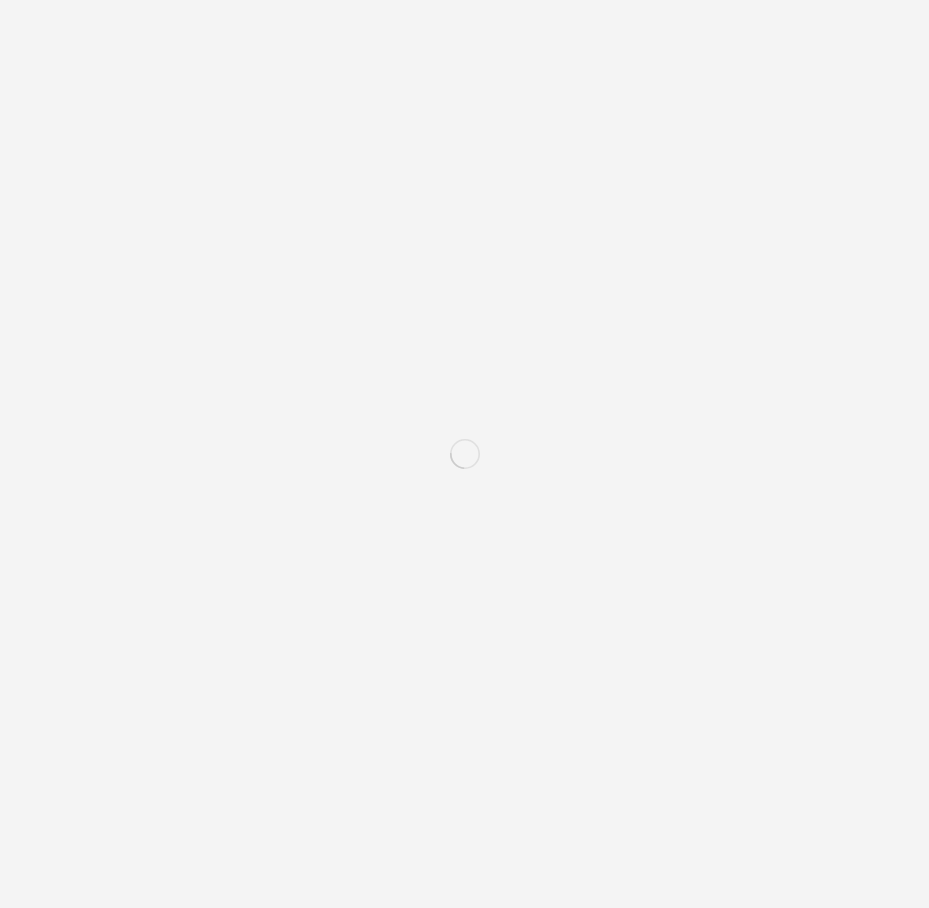 scroll, scrollTop: 0, scrollLeft: 0, axis: both 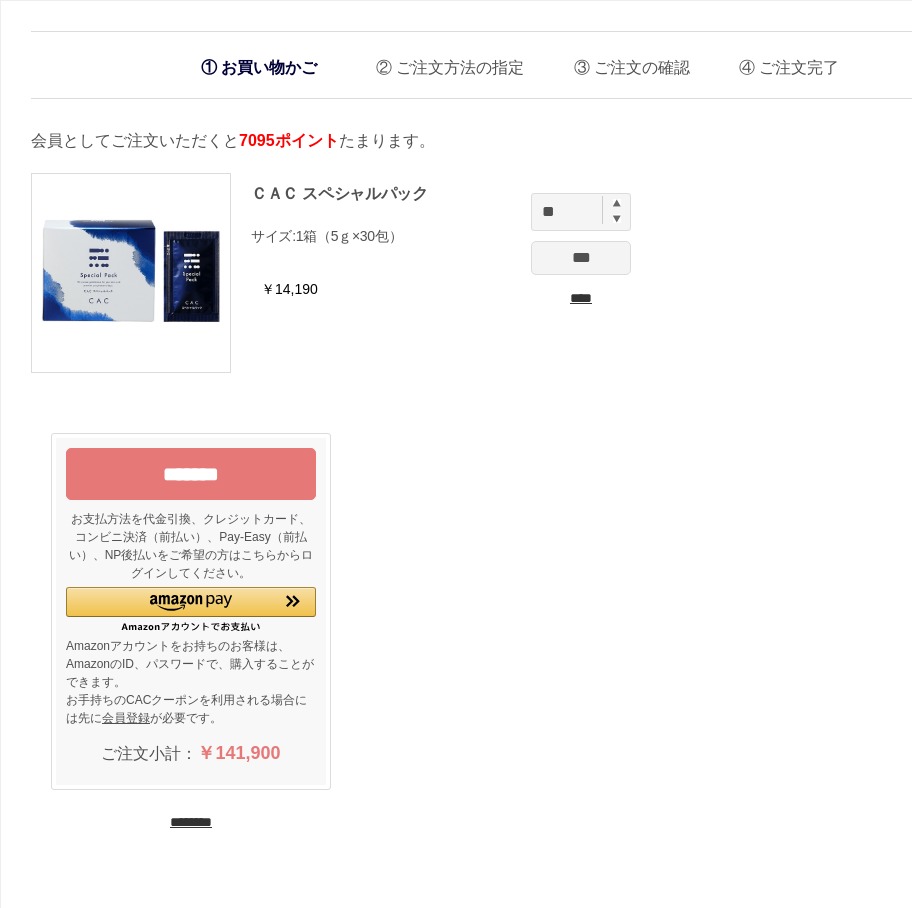 click on "*******" at bounding box center (191, 474) 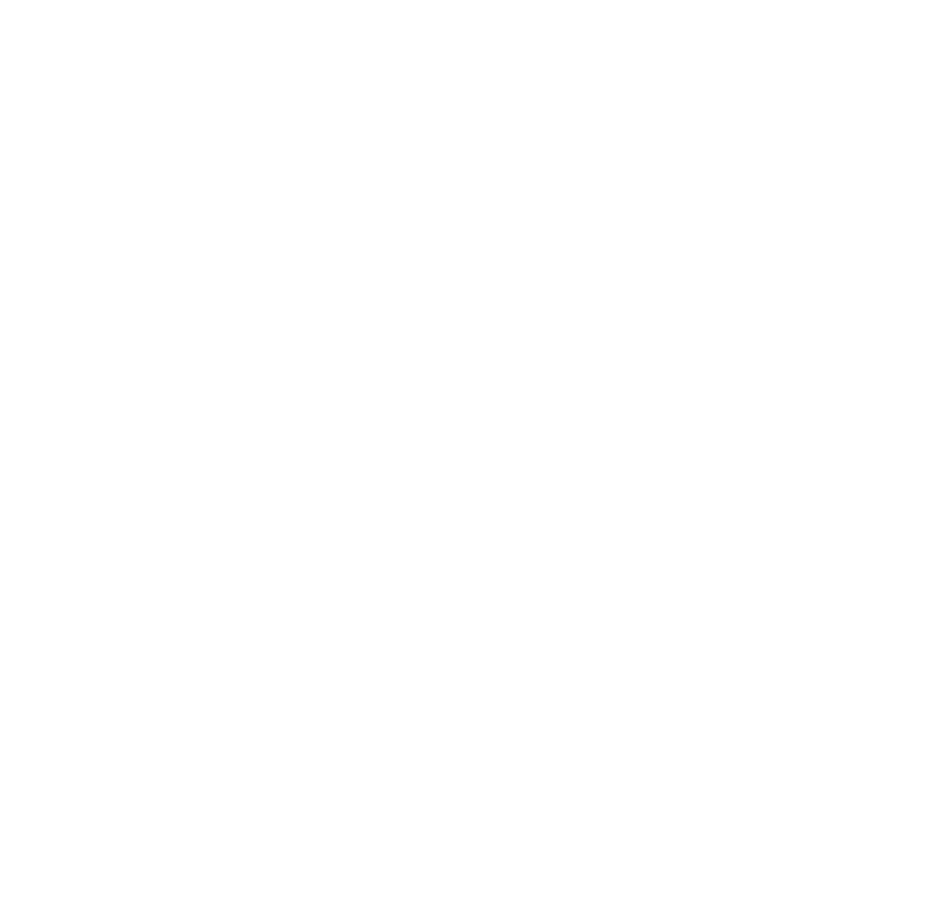 scroll, scrollTop: 0, scrollLeft: 0, axis: both 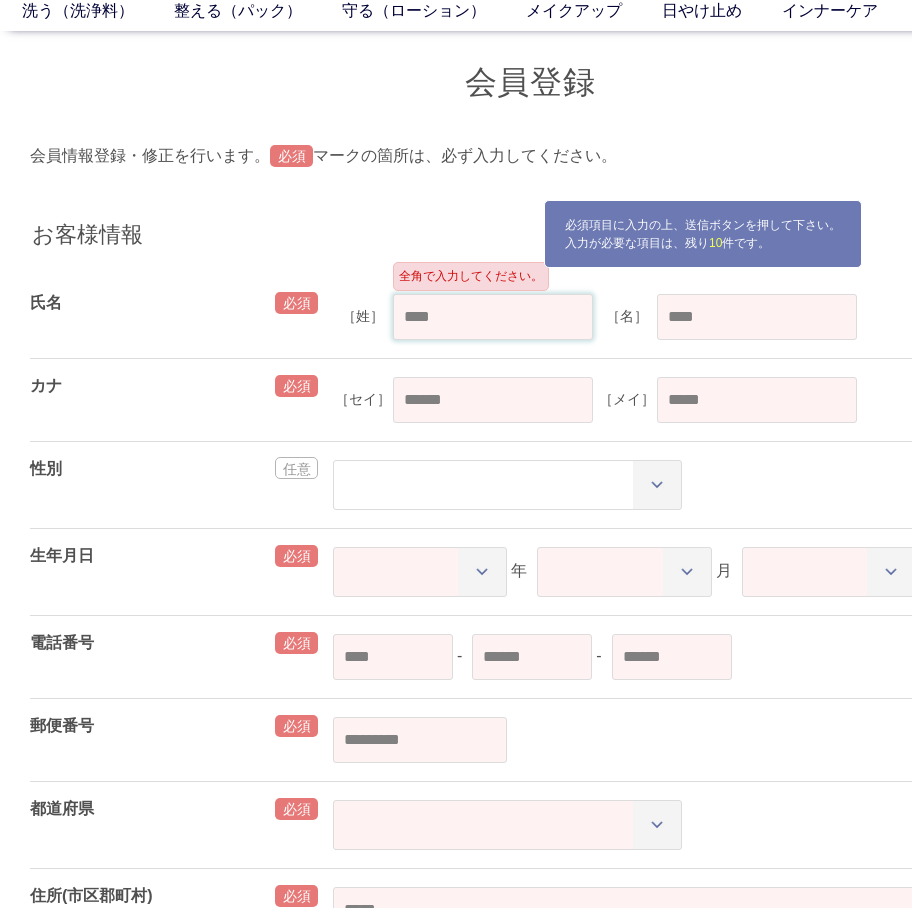 click at bounding box center [493, 317] 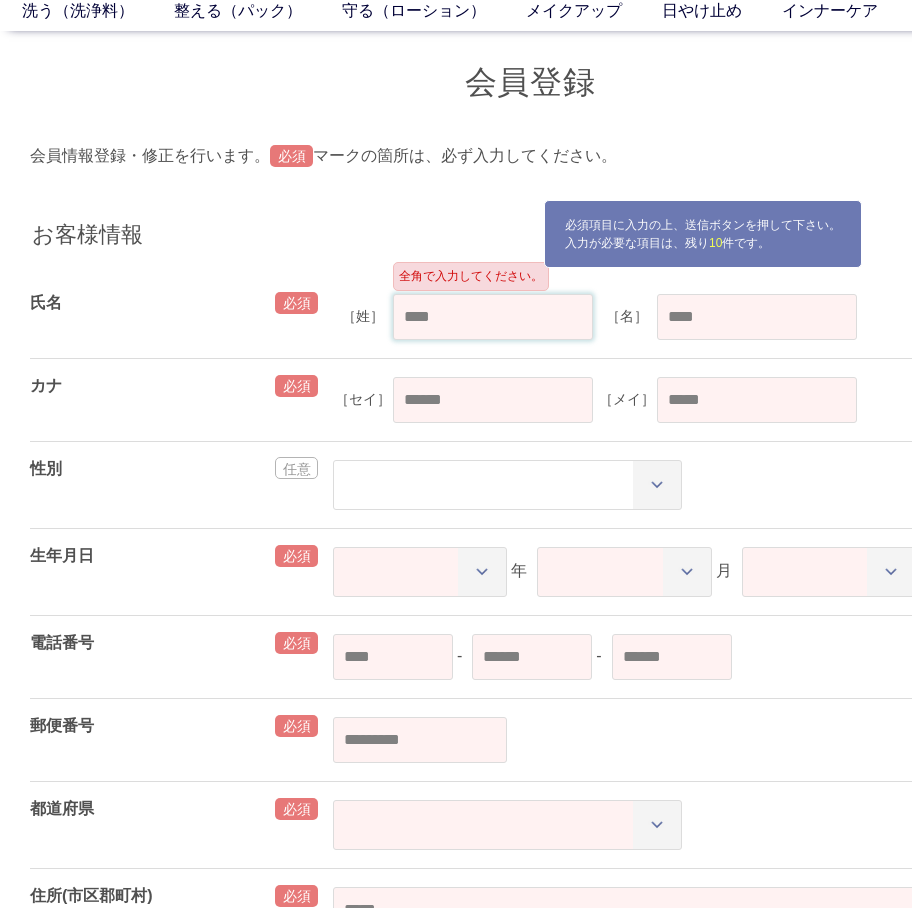 click at bounding box center [493, 317] 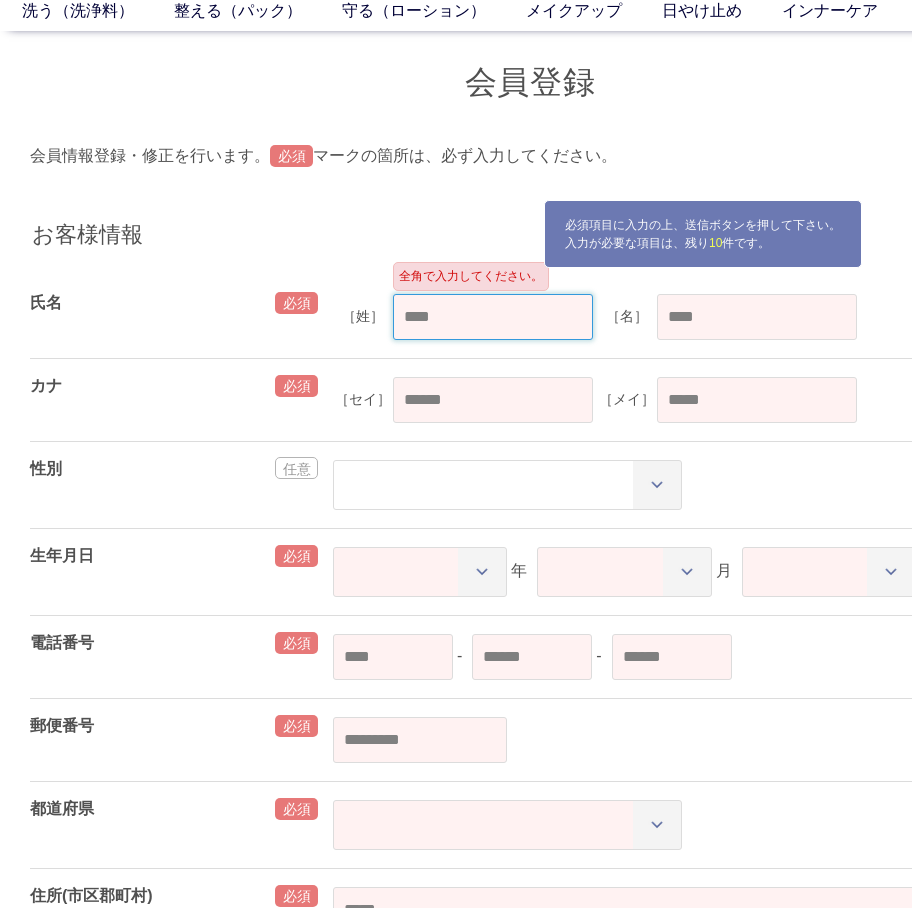 paste on "**" 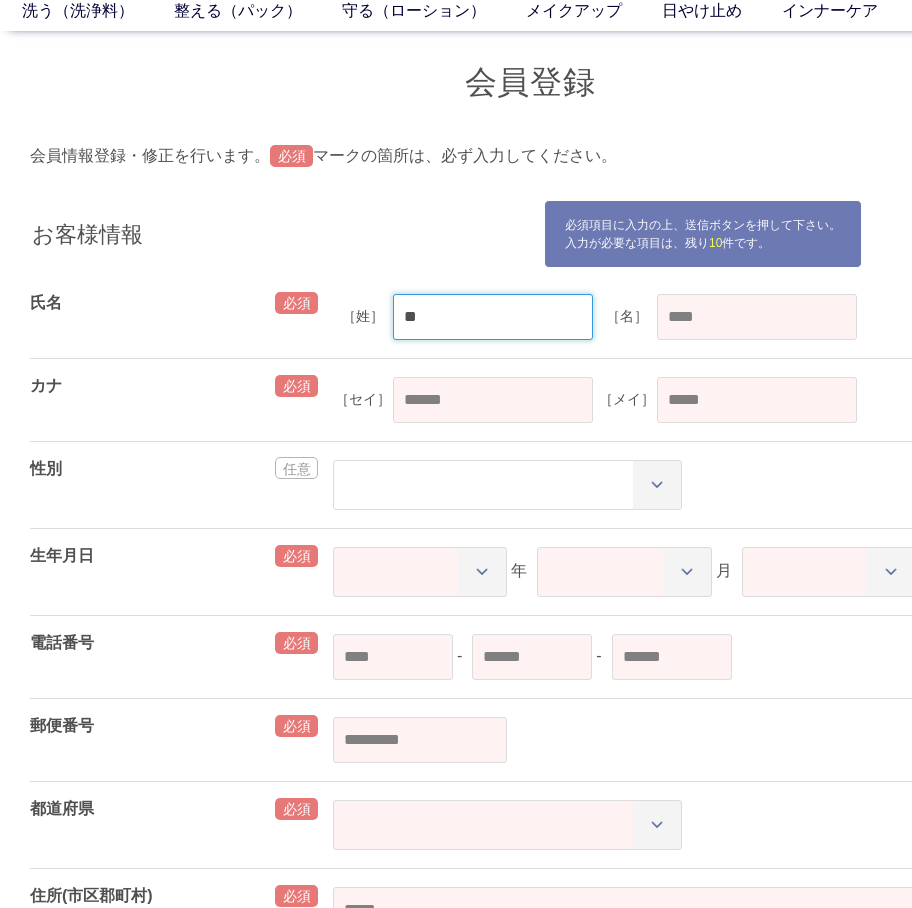 type on "**" 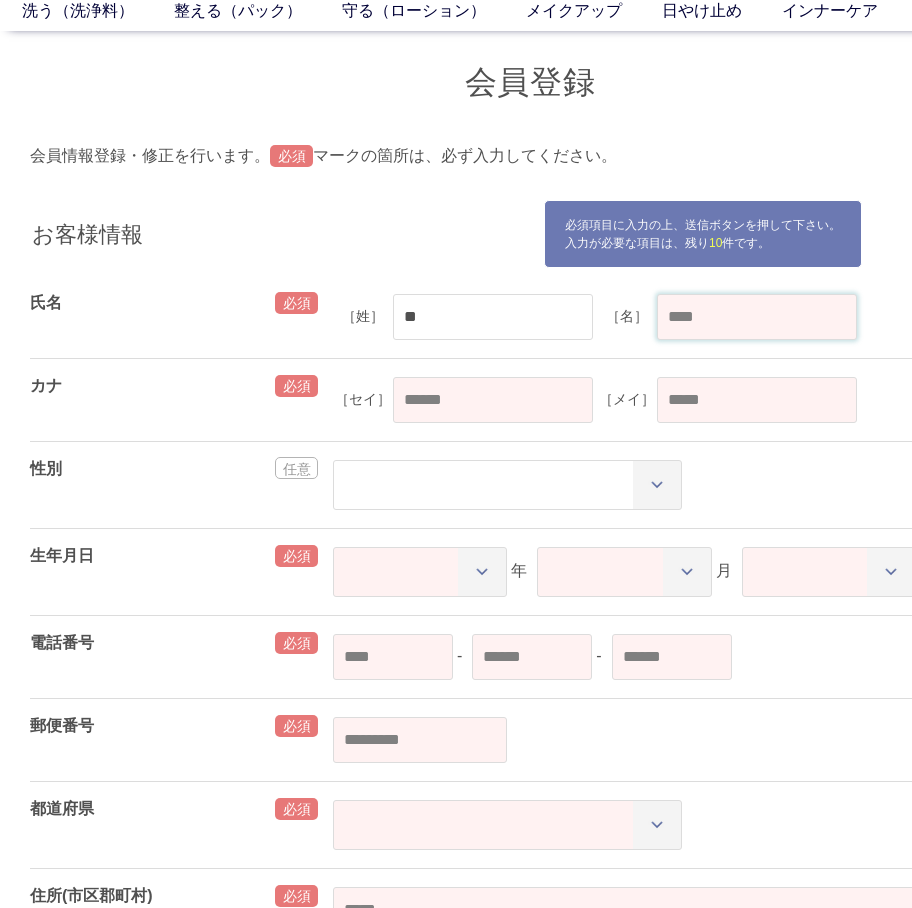 click at bounding box center (757, 317) 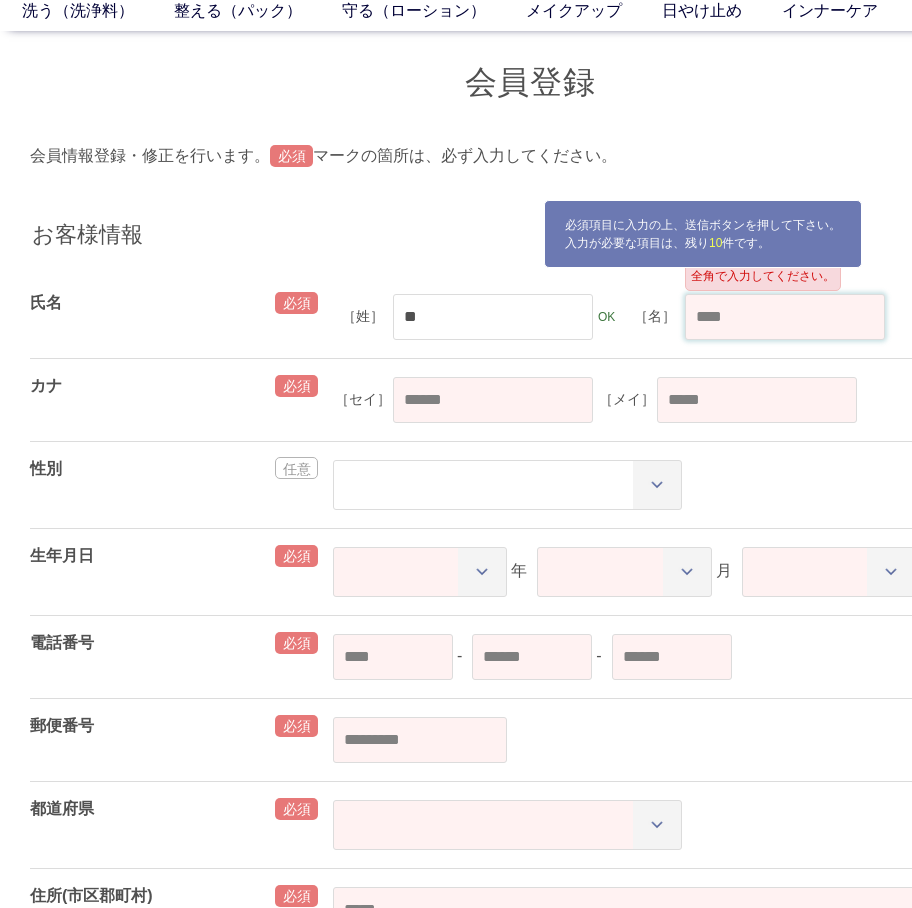 click at bounding box center (785, 317) 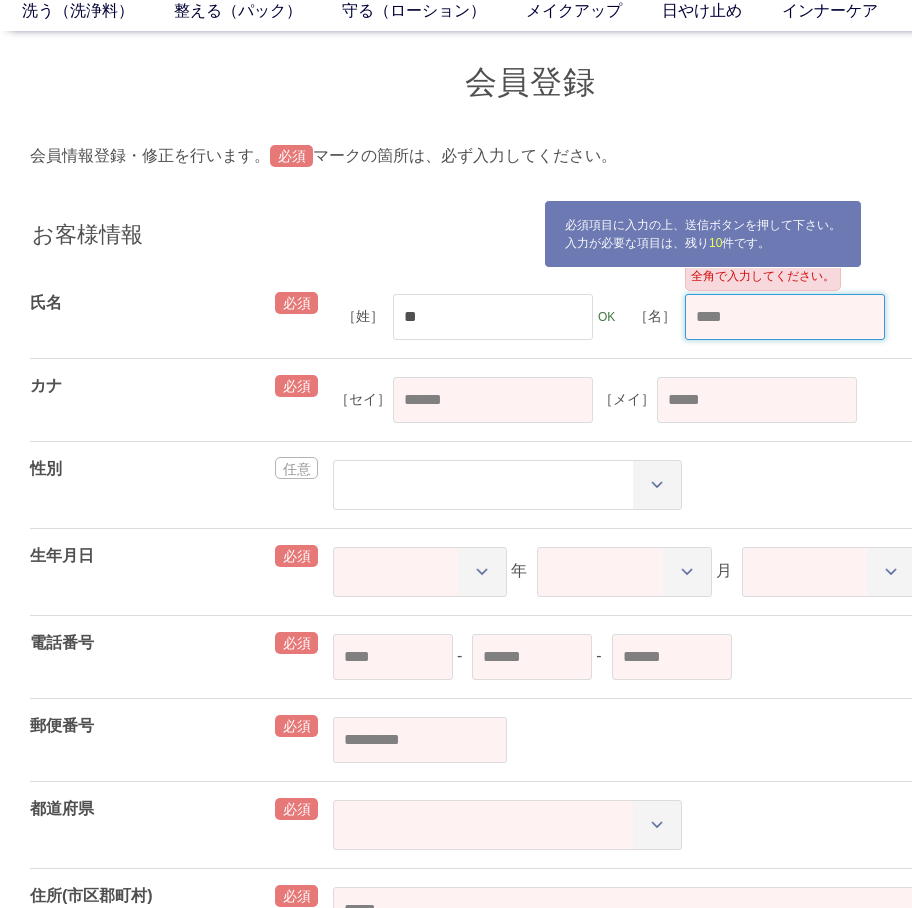 paste on "**" 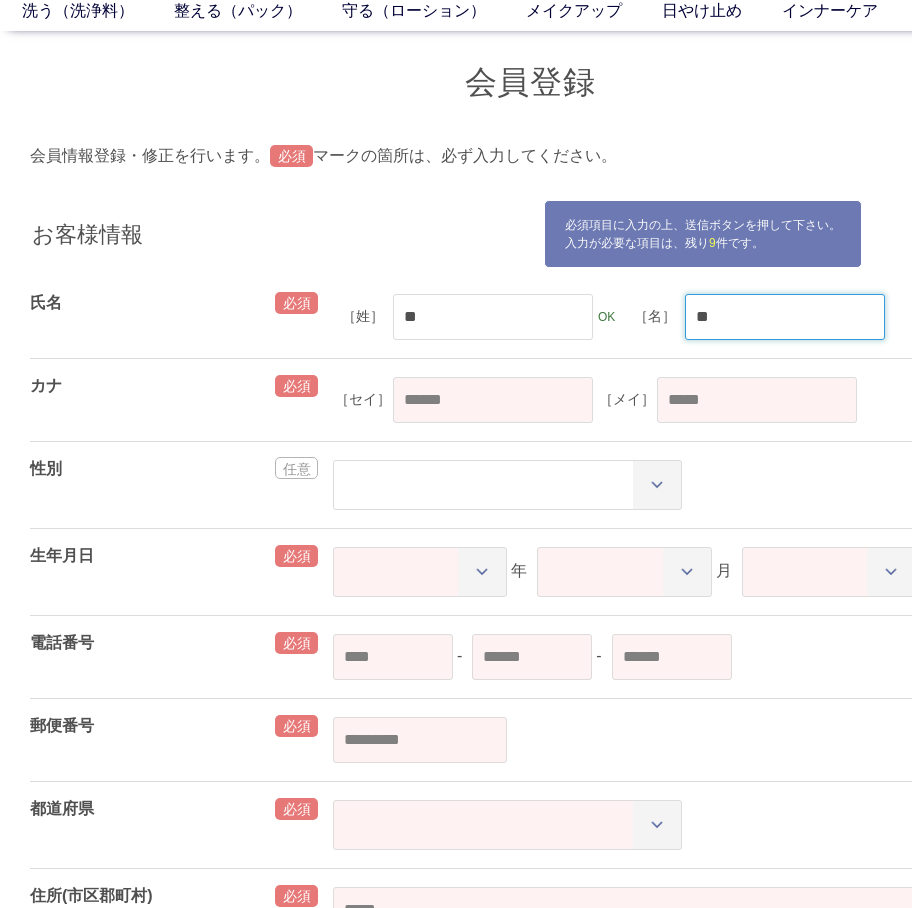 type on "**" 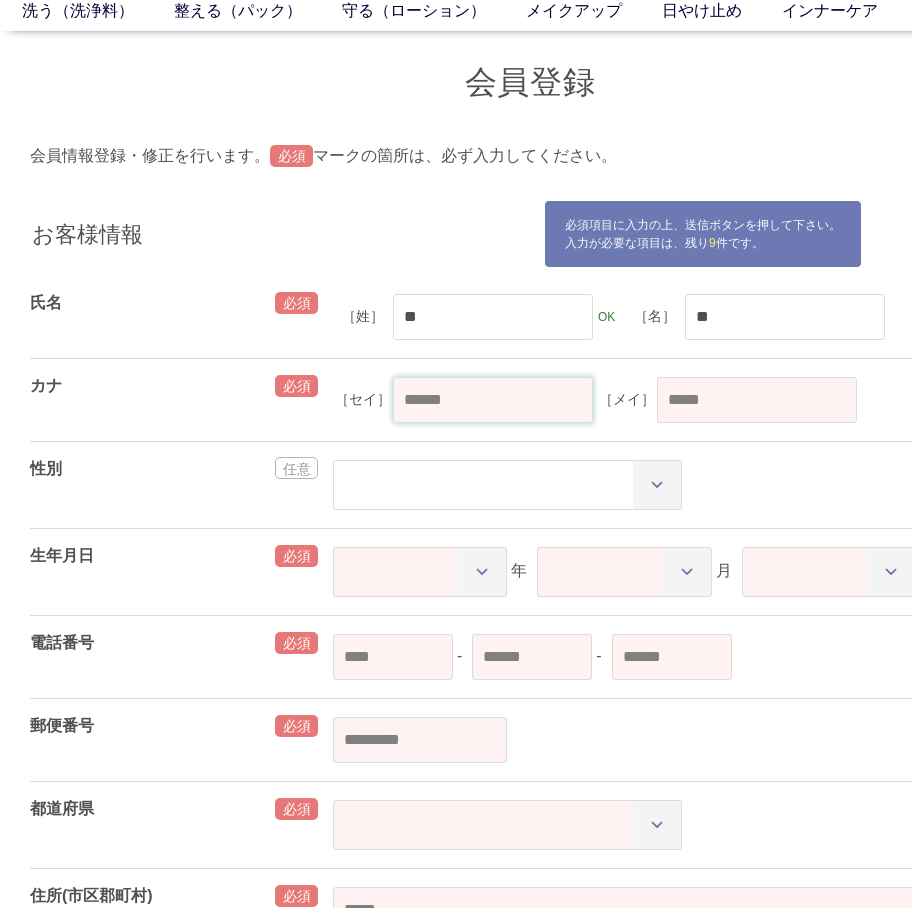 drag, startPoint x: 461, startPoint y: 395, endPoint x: 679, endPoint y: 447, distance: 224.11604 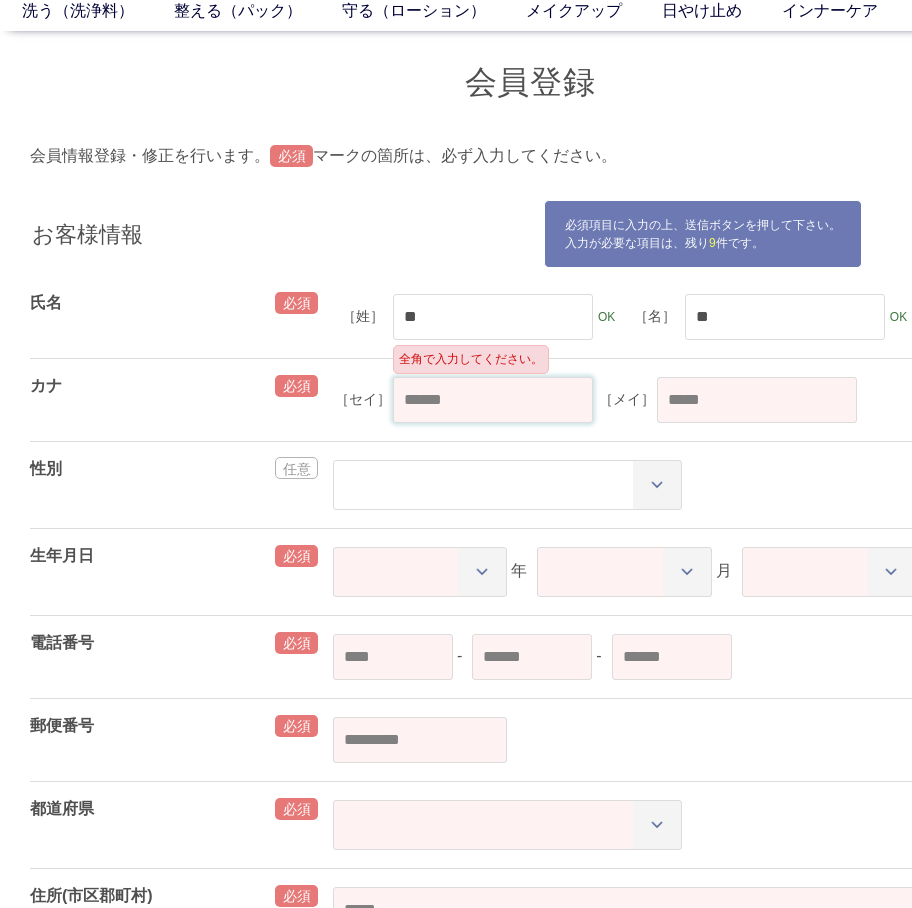 click at bounding box center (493, 400) 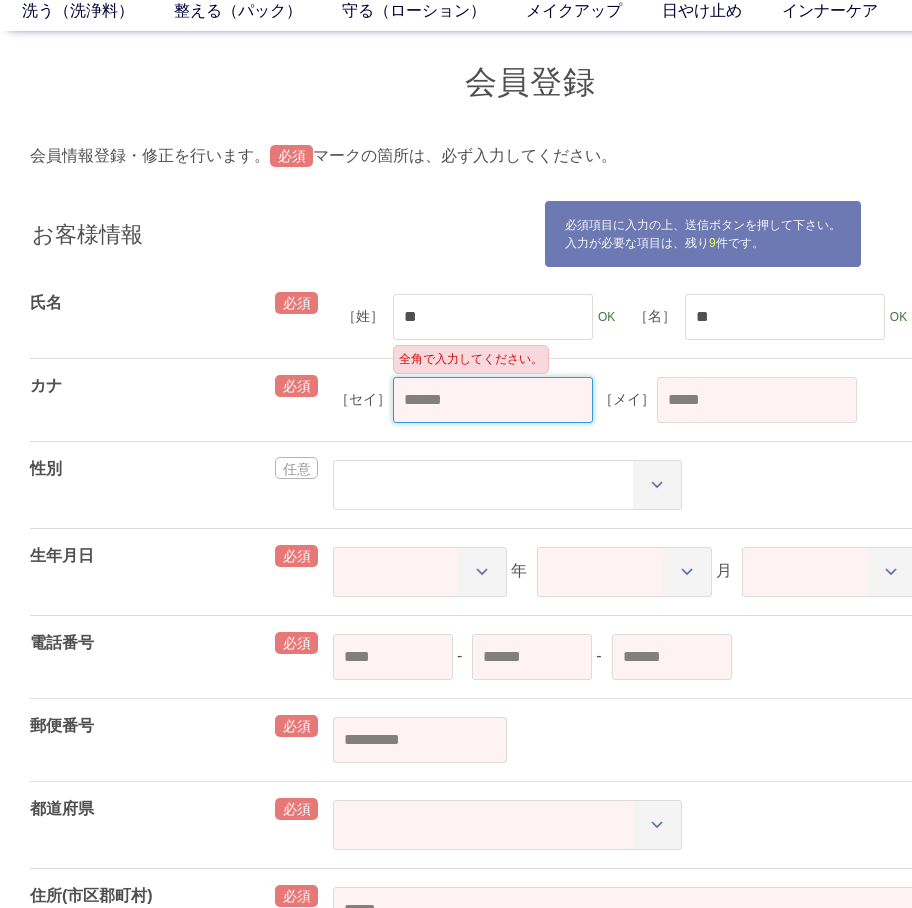 paste on "***" 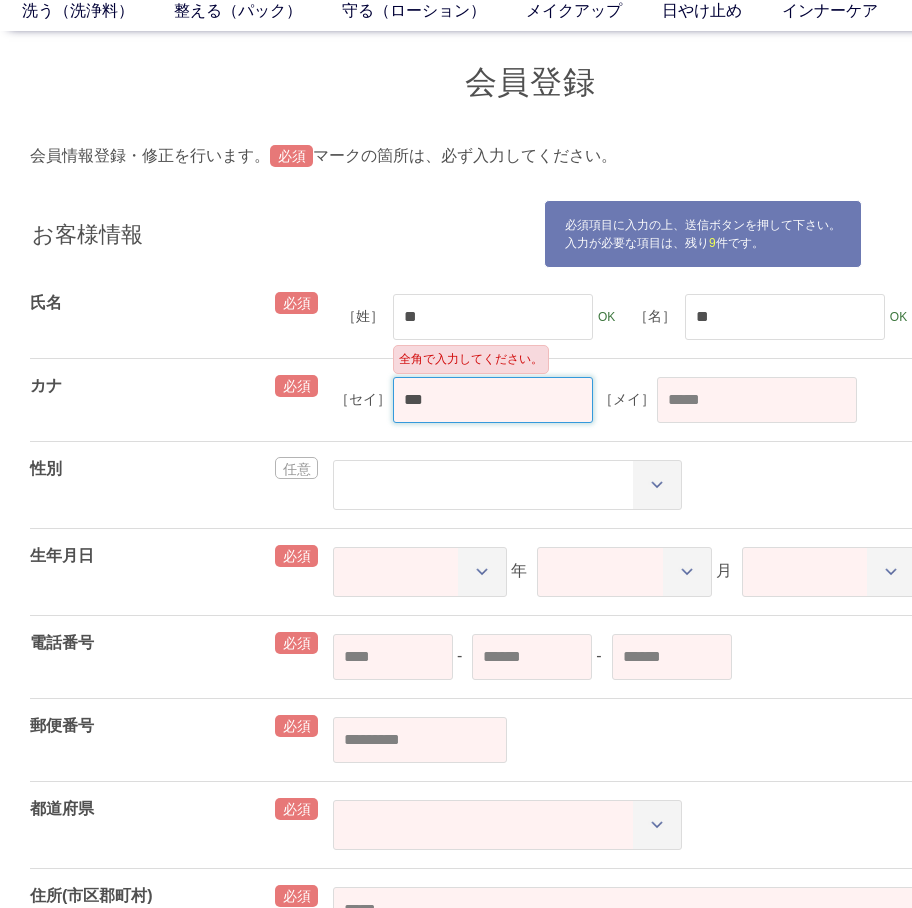 type on "***" 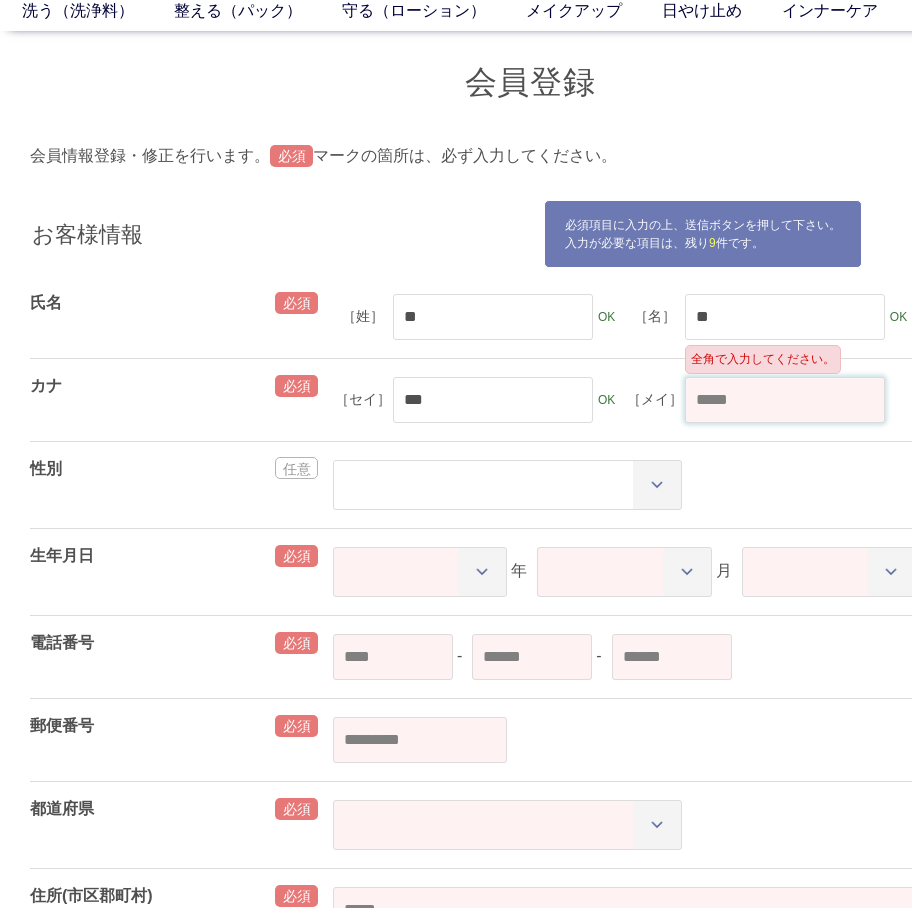 click at bounding box center (785, 400) 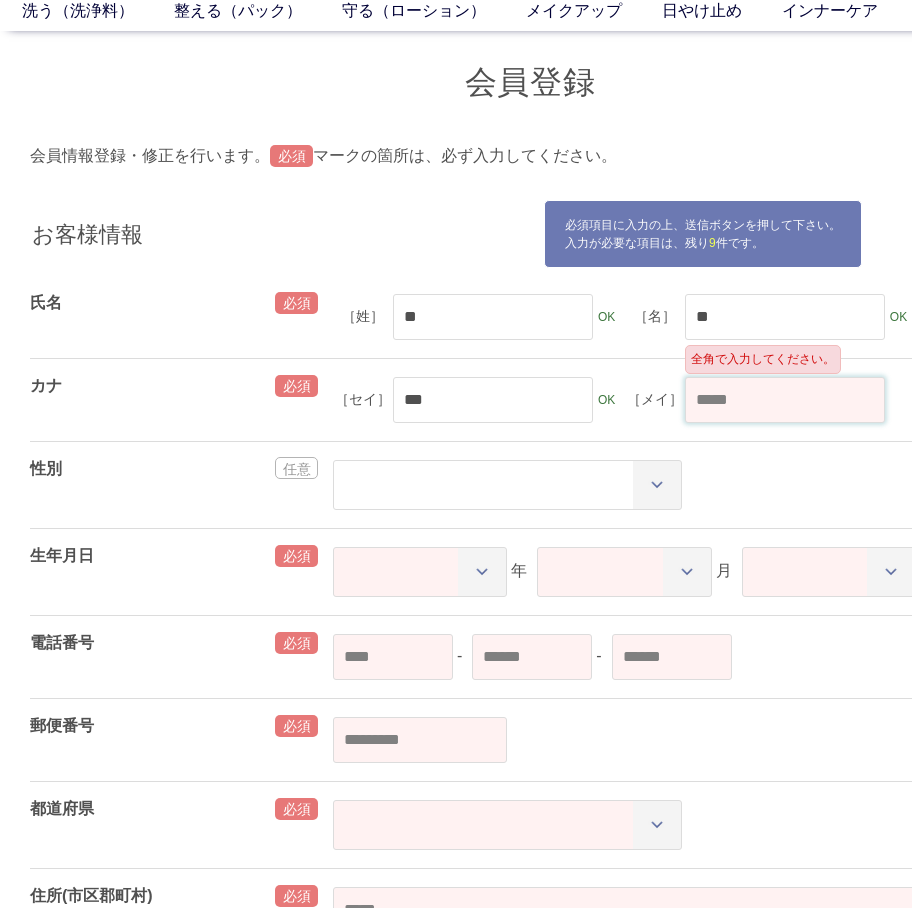 click at bounding box center (785, 400) 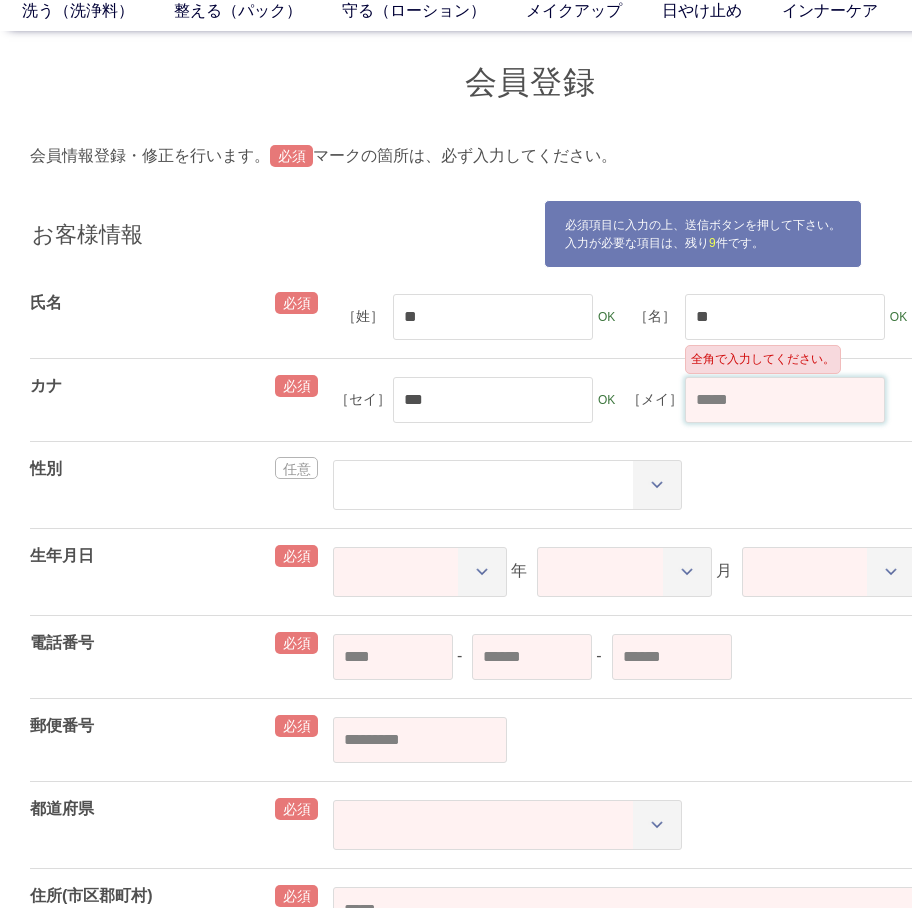 paste on "***" 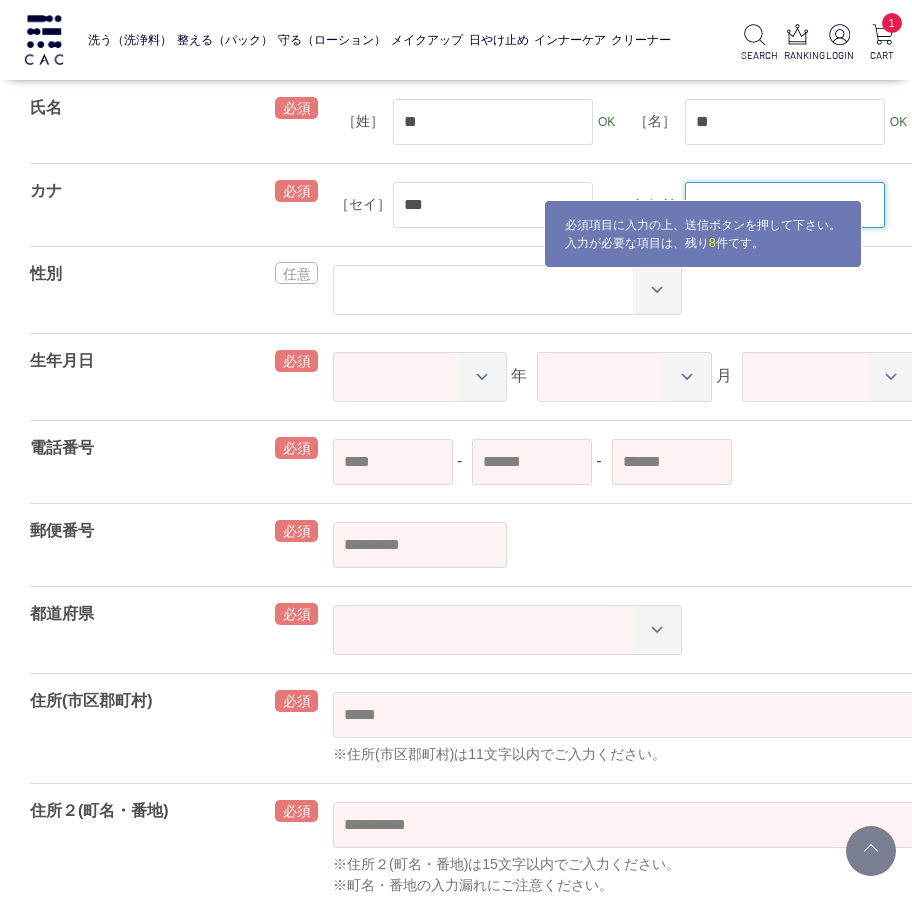 scroll, scrollTop: 100, scrollLeft: 0, axis: vertical 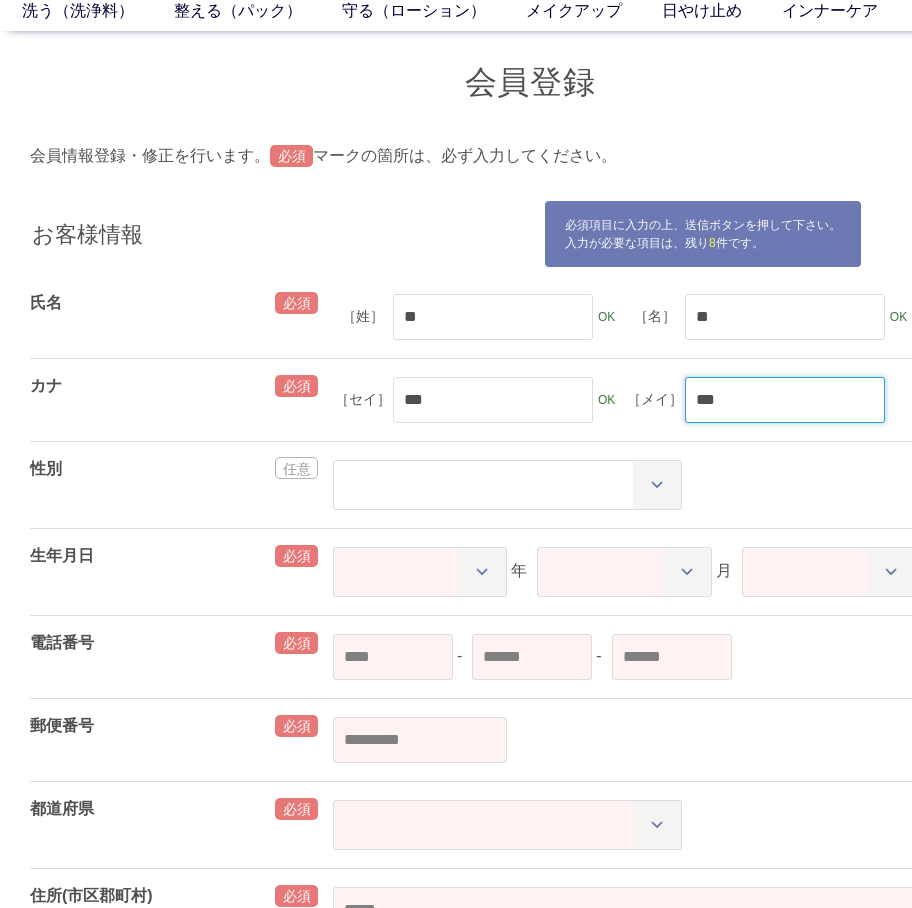 type on "***" 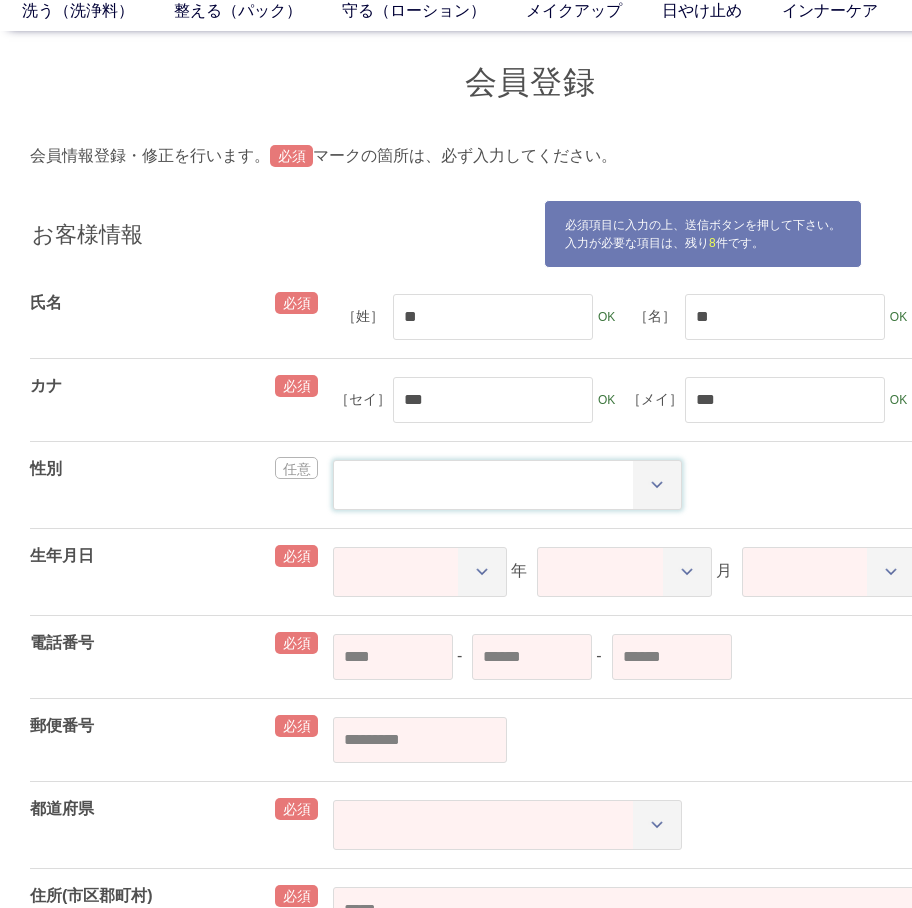 drag, startPoint x: 643, startPoint y: 495, endPoint x: 627, endPoint y: 504, distance: 18.35756 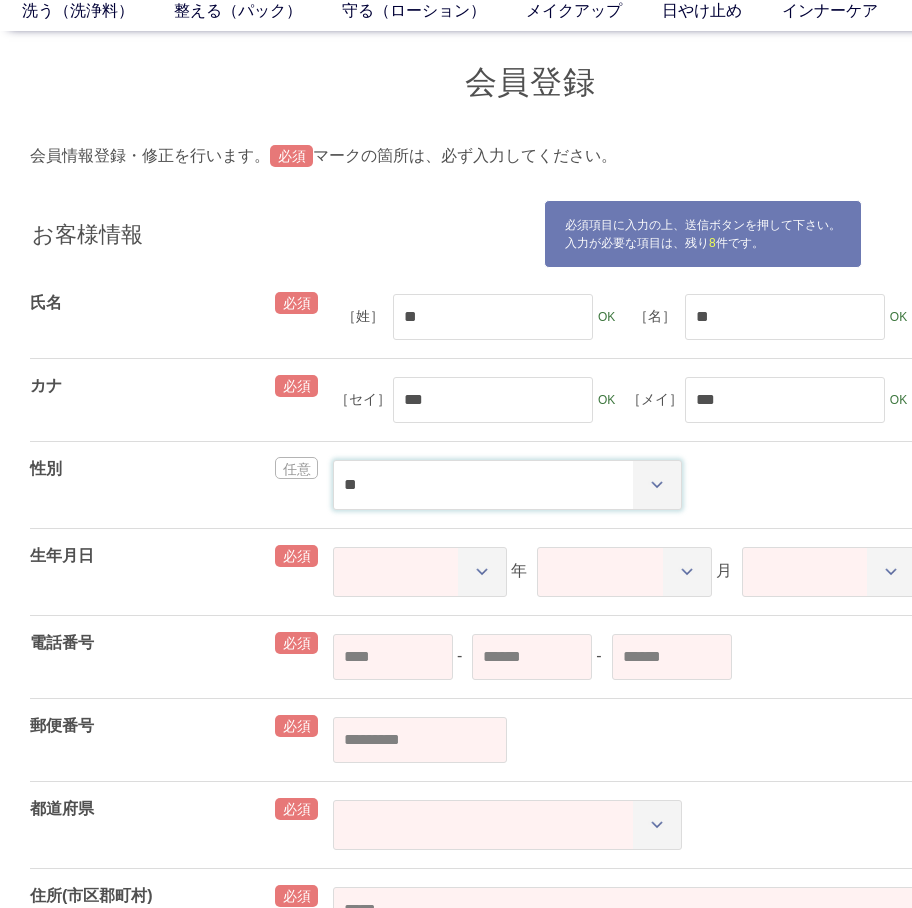 click on "[GENDER]" at bounding box center [507, 485] 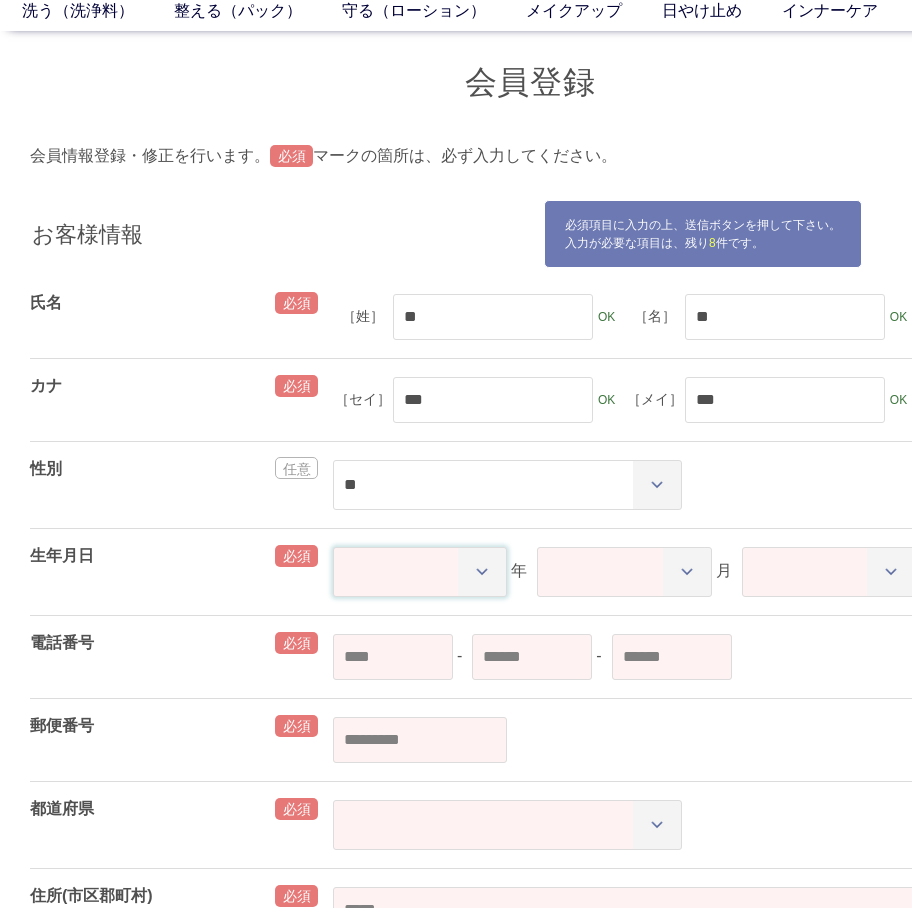 click on "[REDACTED]" at bounding box center (420, 572) 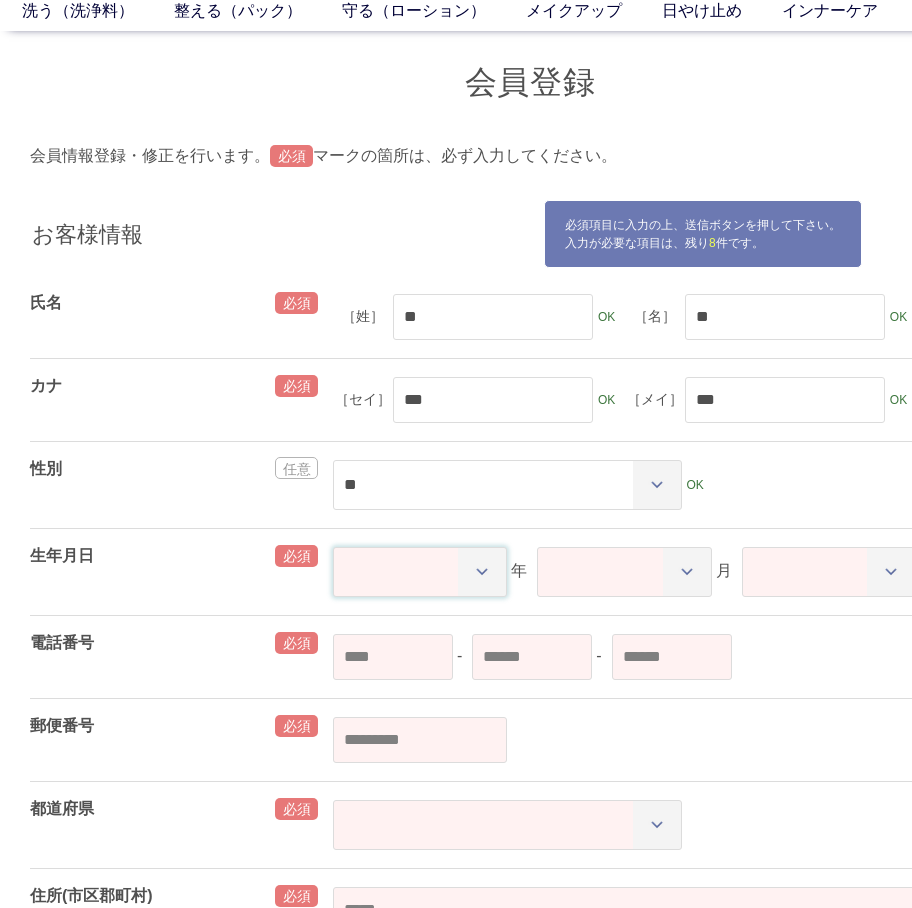 select on "****" 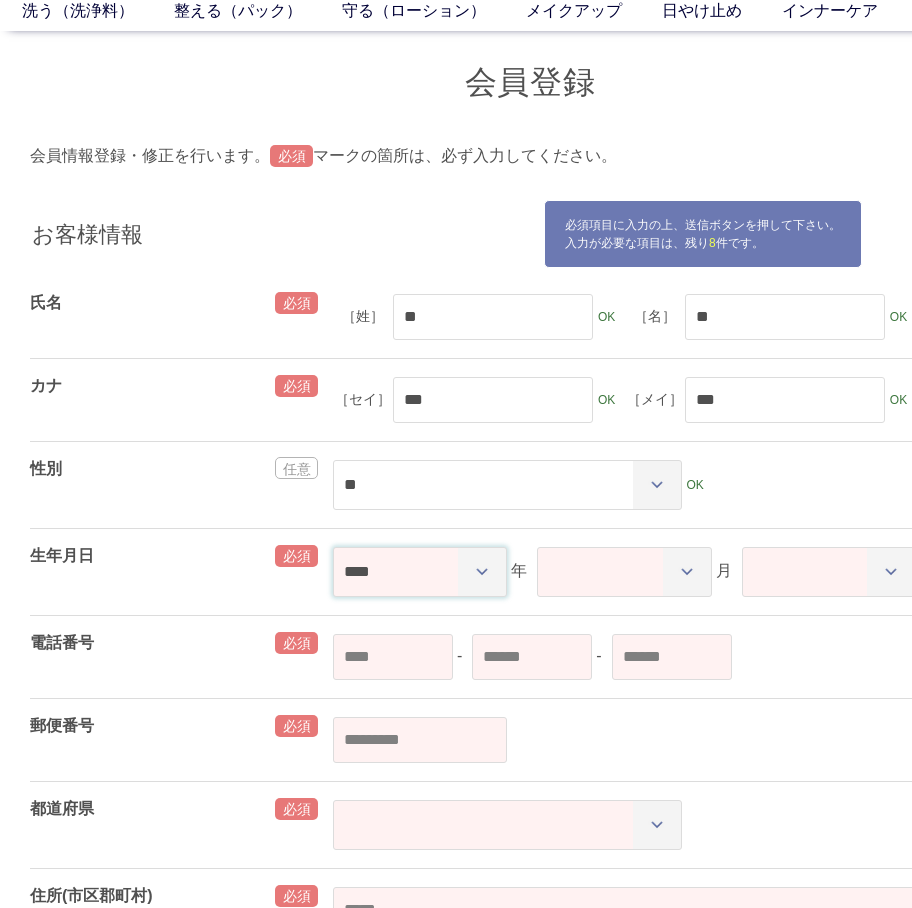 click on "[REDACTED]" at bounding box center (420, 572) 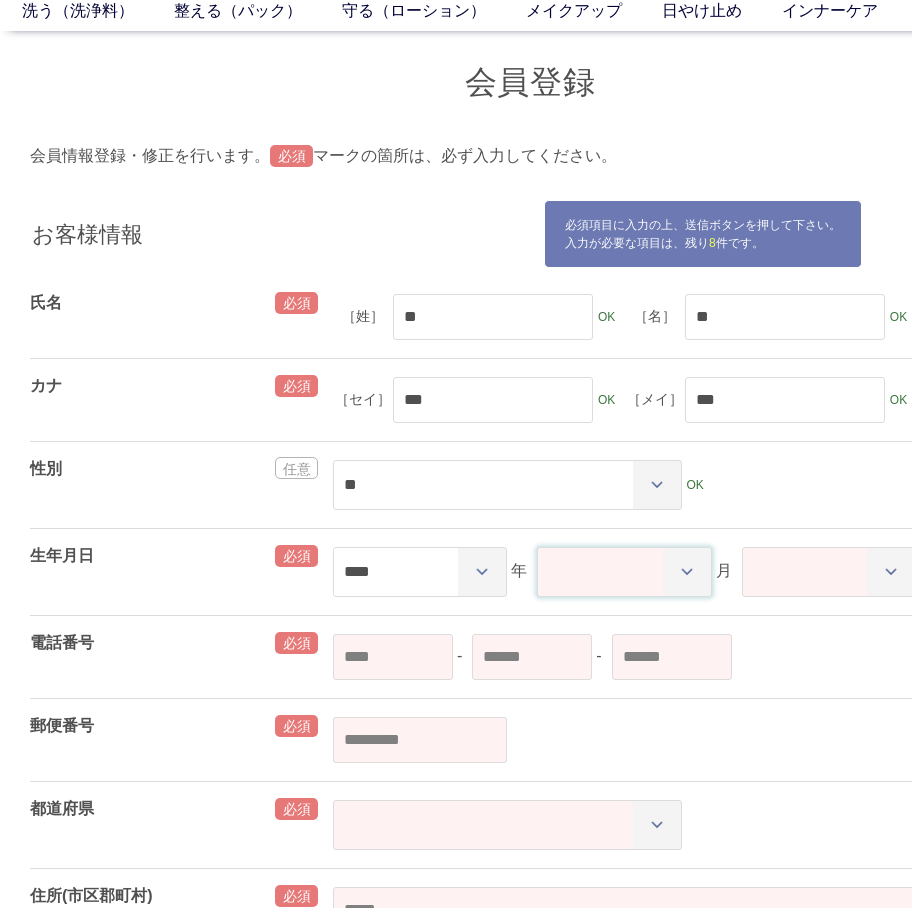 click on "[REDACTED]" at bounding box center (624, 572) 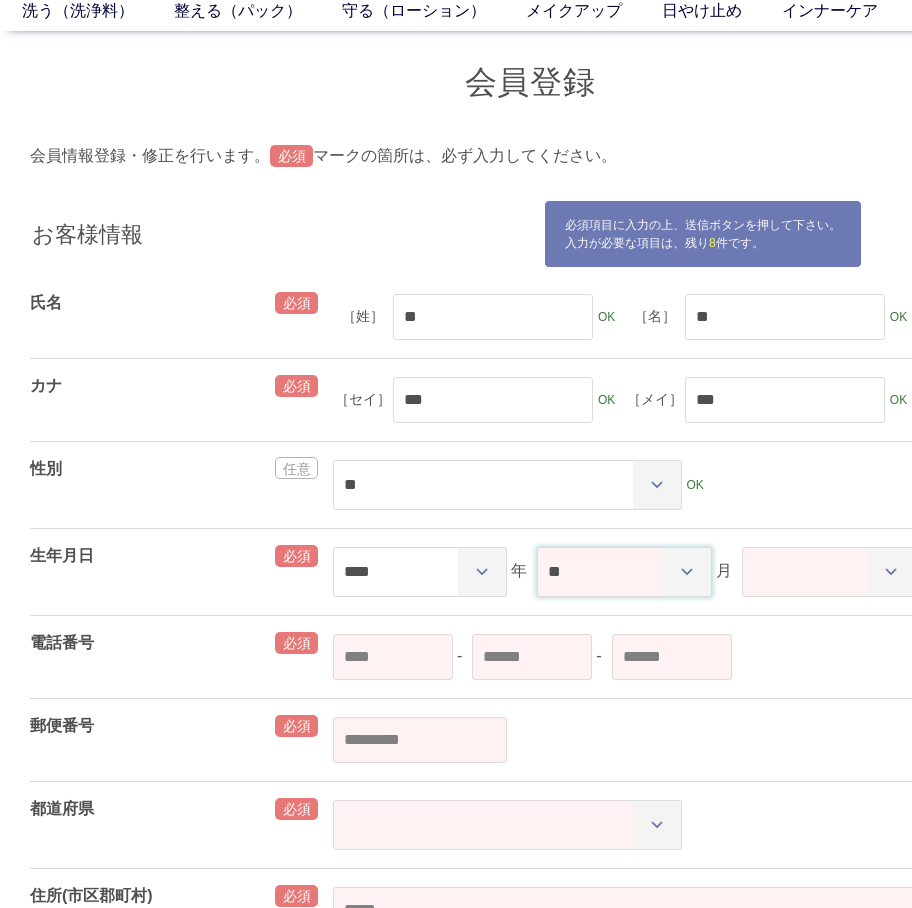 click on "[REDACTED]" at bounding box center [624, 572] 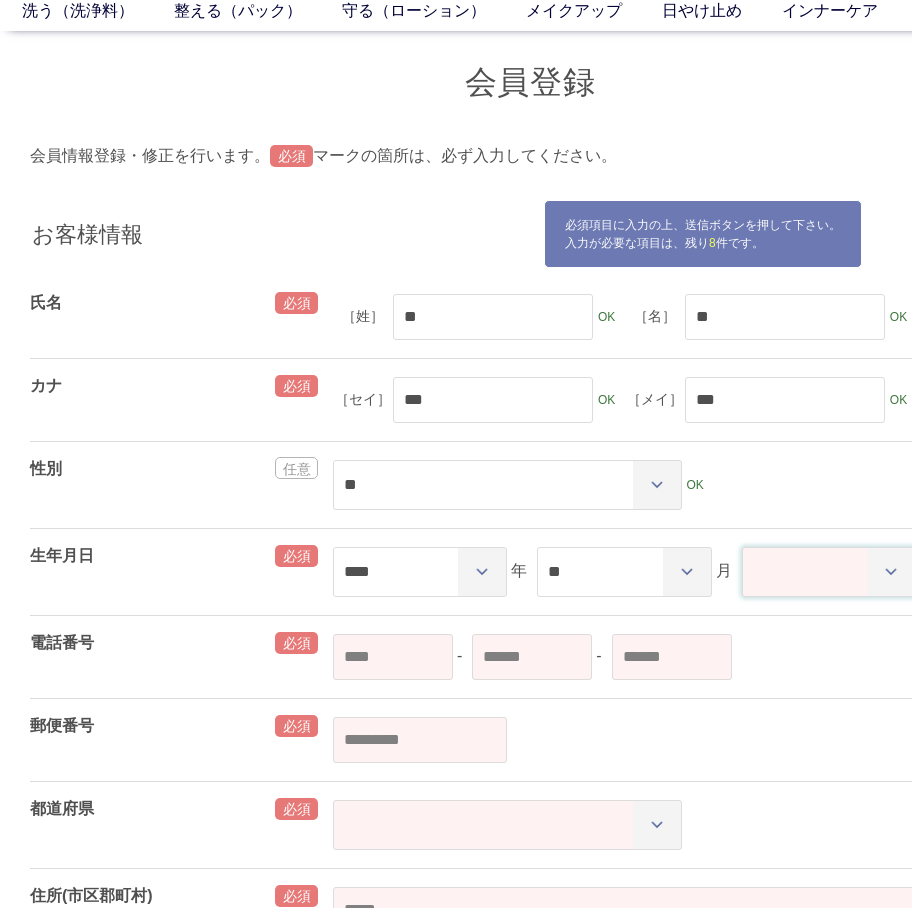 click on "[REDACTED]" at bounding box center (829, 572) 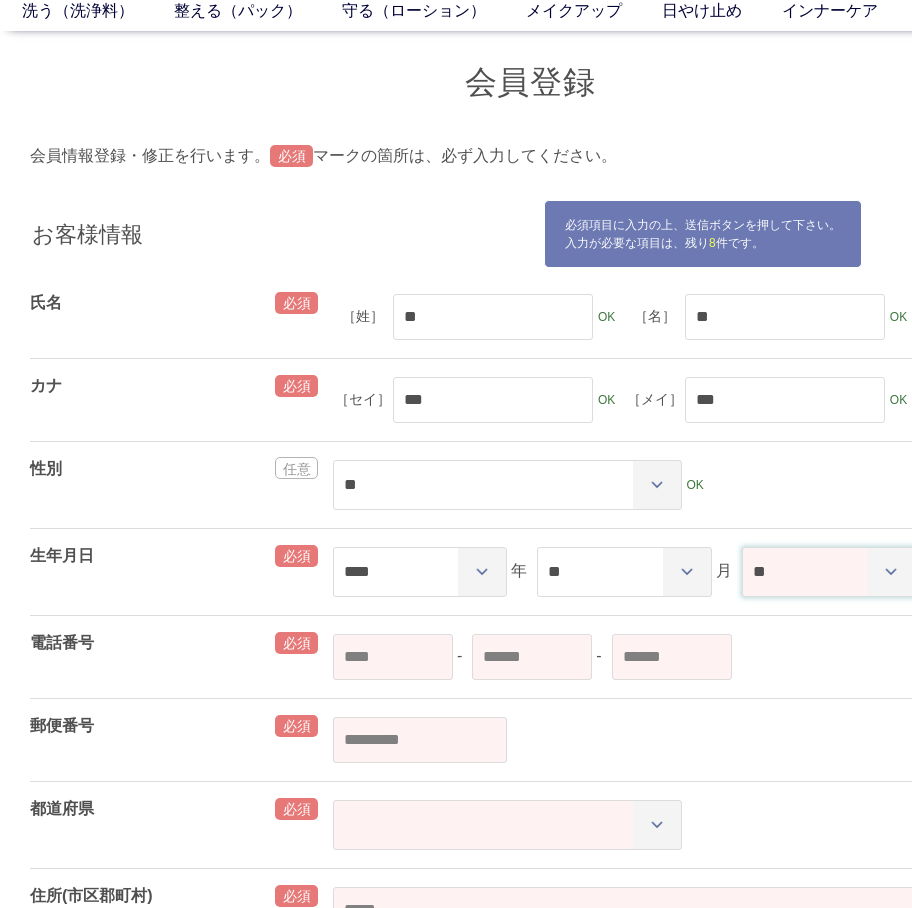 click on "[REDACTED]" at bounding box center [829, 572] 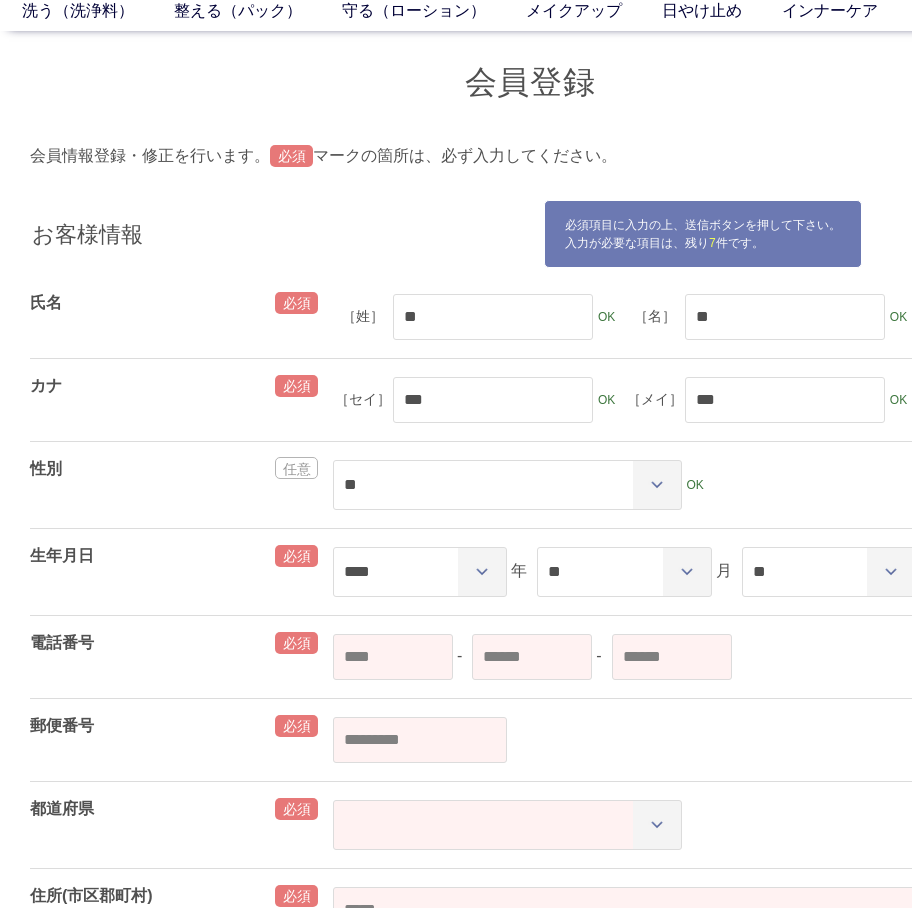 click on "[REDACTED]" at bounding box center [681, 485] 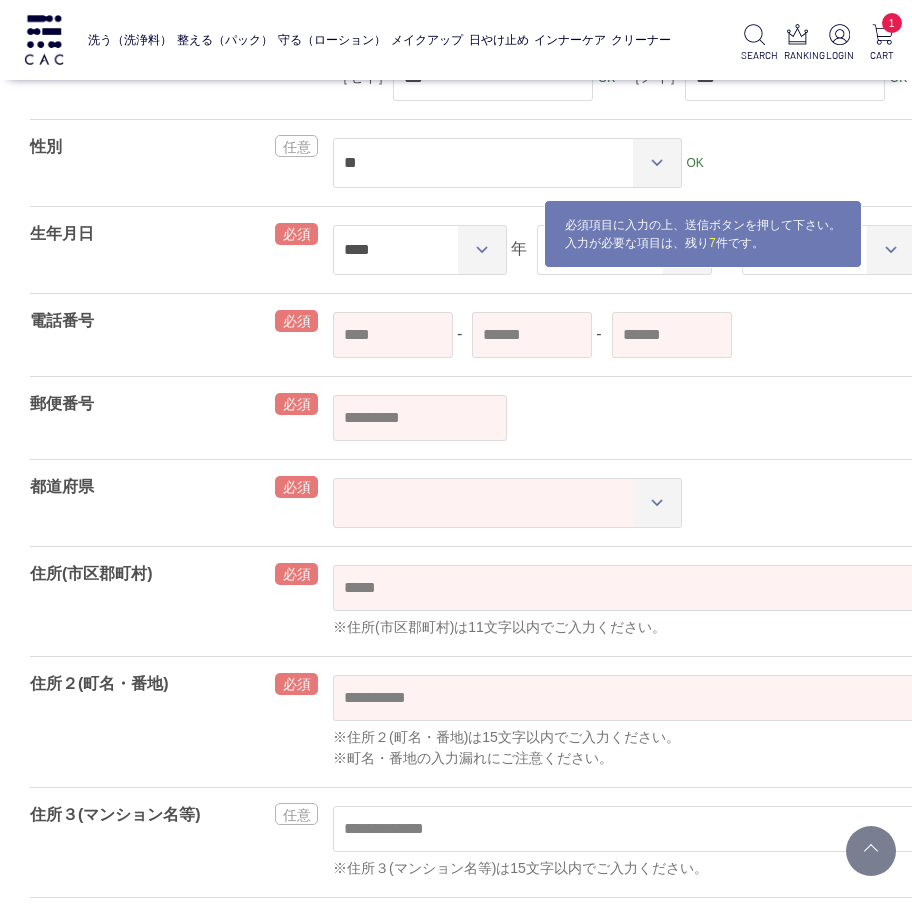 scroll, scrollTop: 300, scrollLeft: 0, axis: vertical 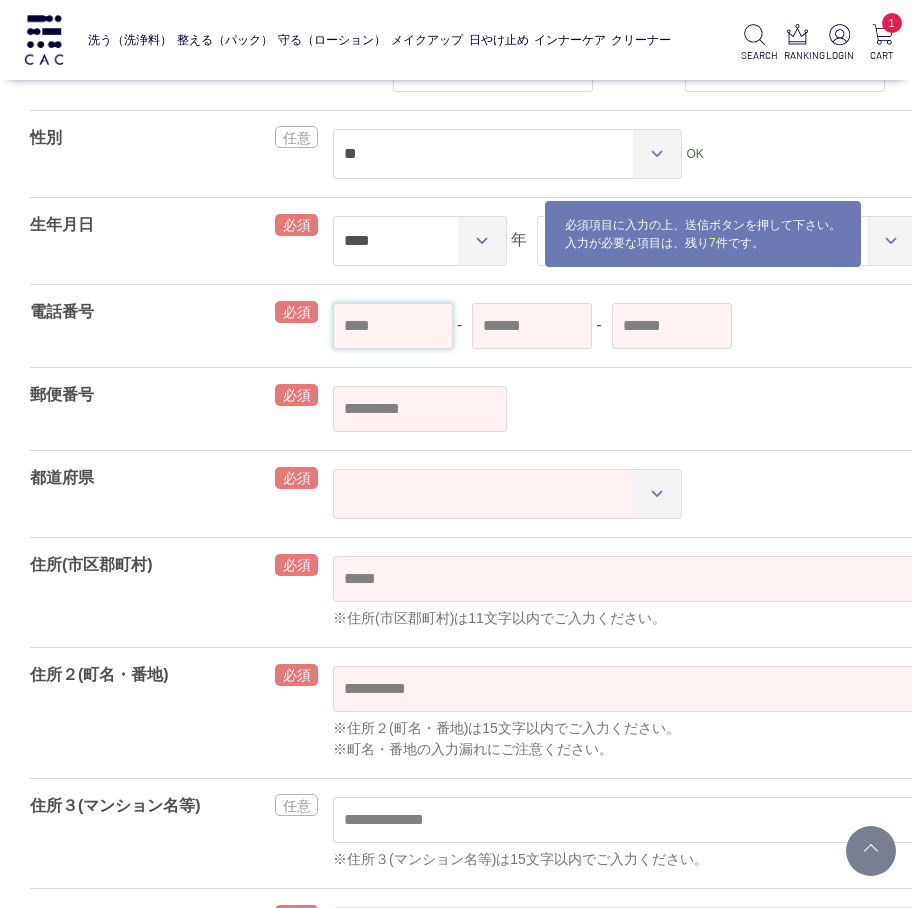 click at bounding box center (393, 326) 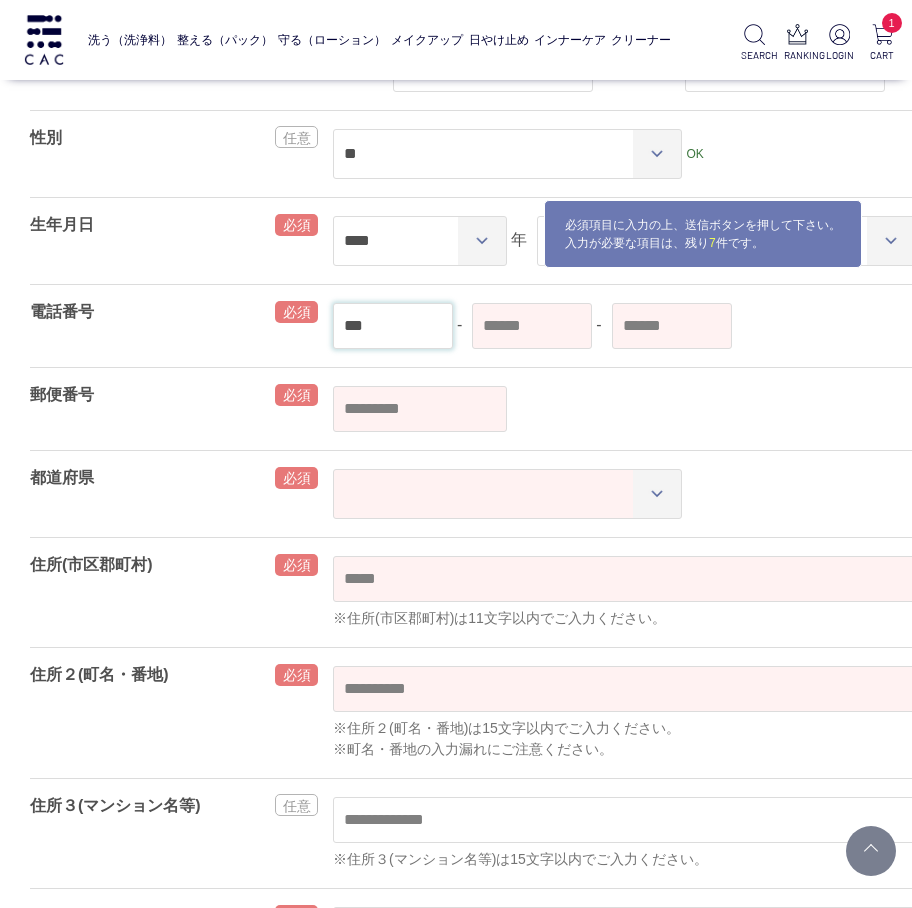 type on "***" 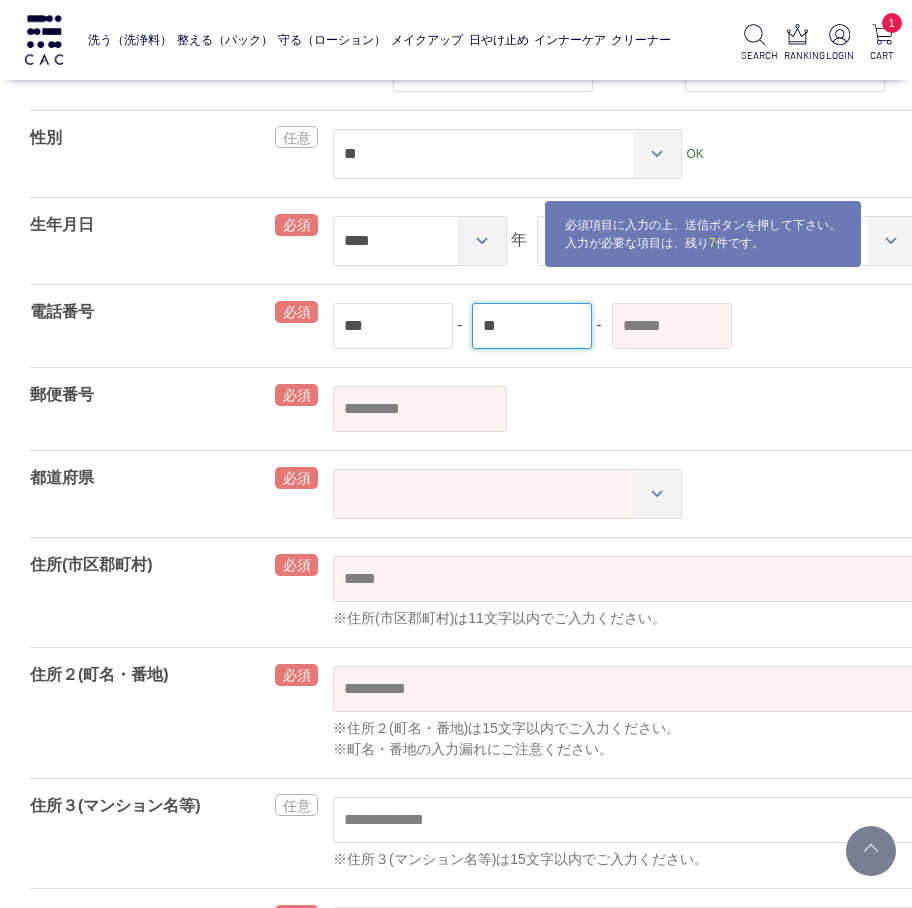 type on "*" 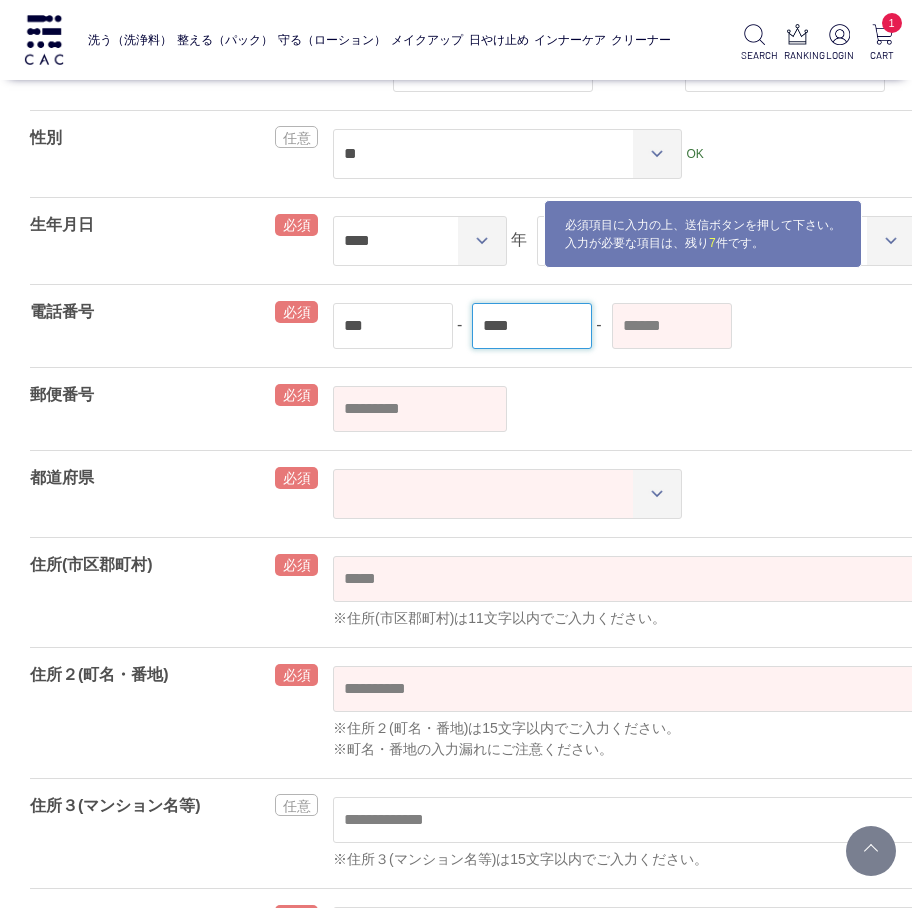 type on "****" 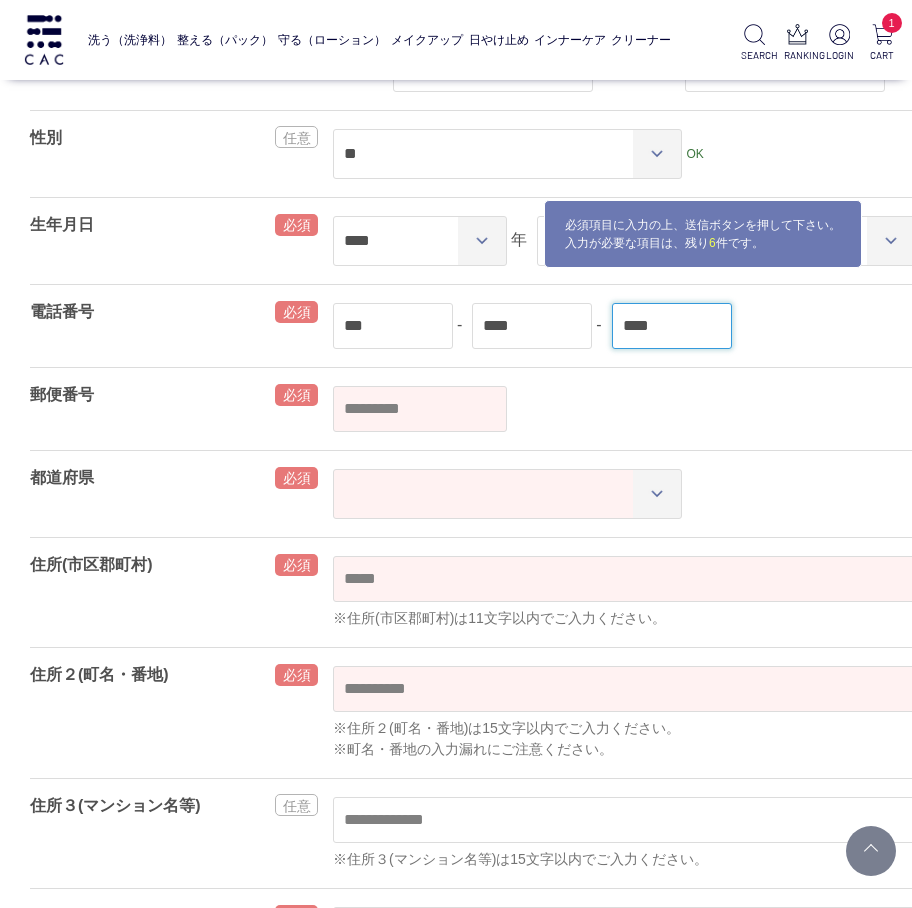 type on "****" 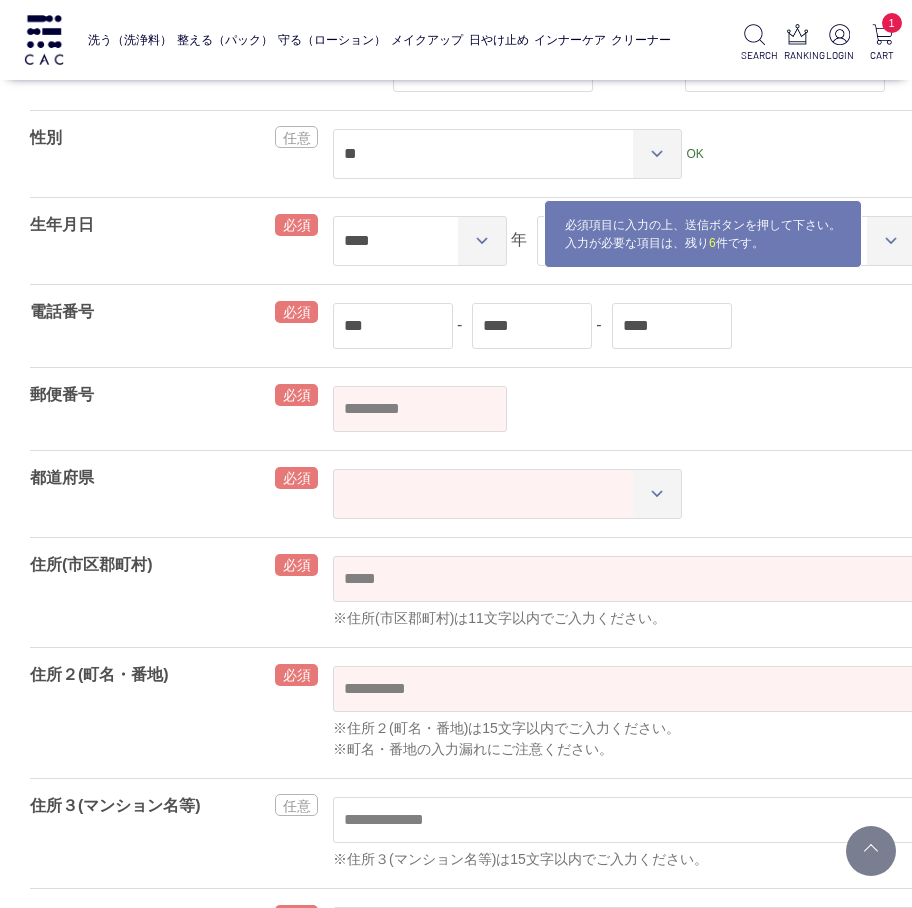 click on "OK" at bounding box center [681, 409] 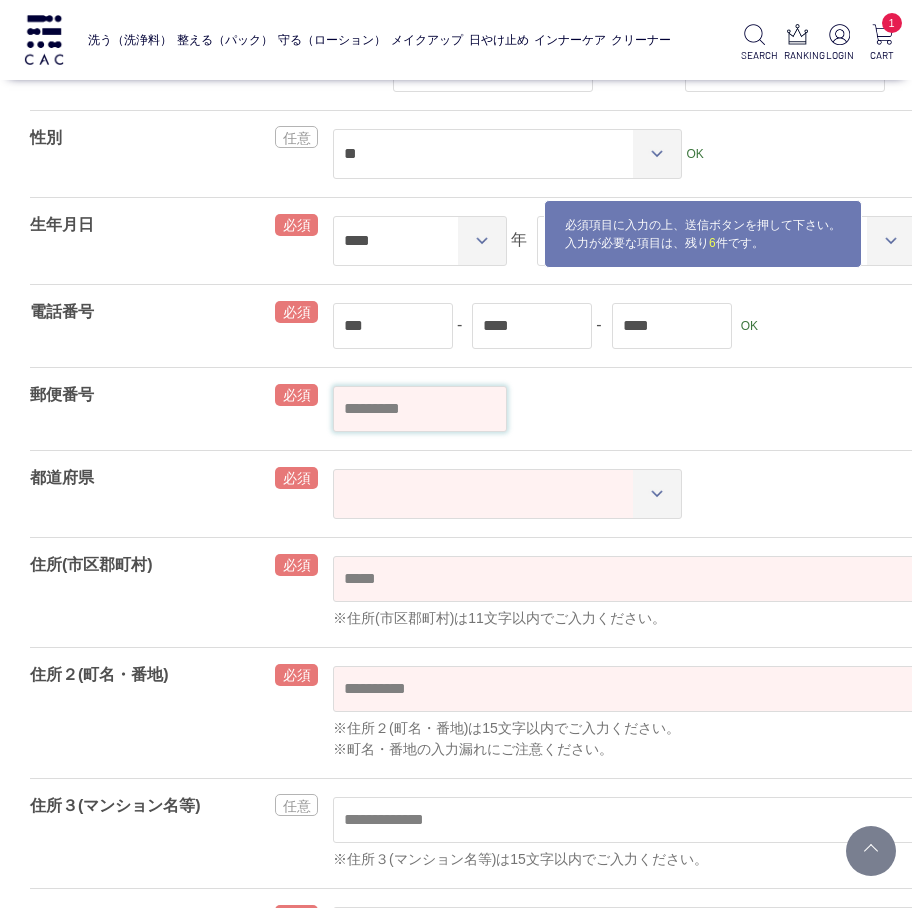 click at bounding box center (420, 409) 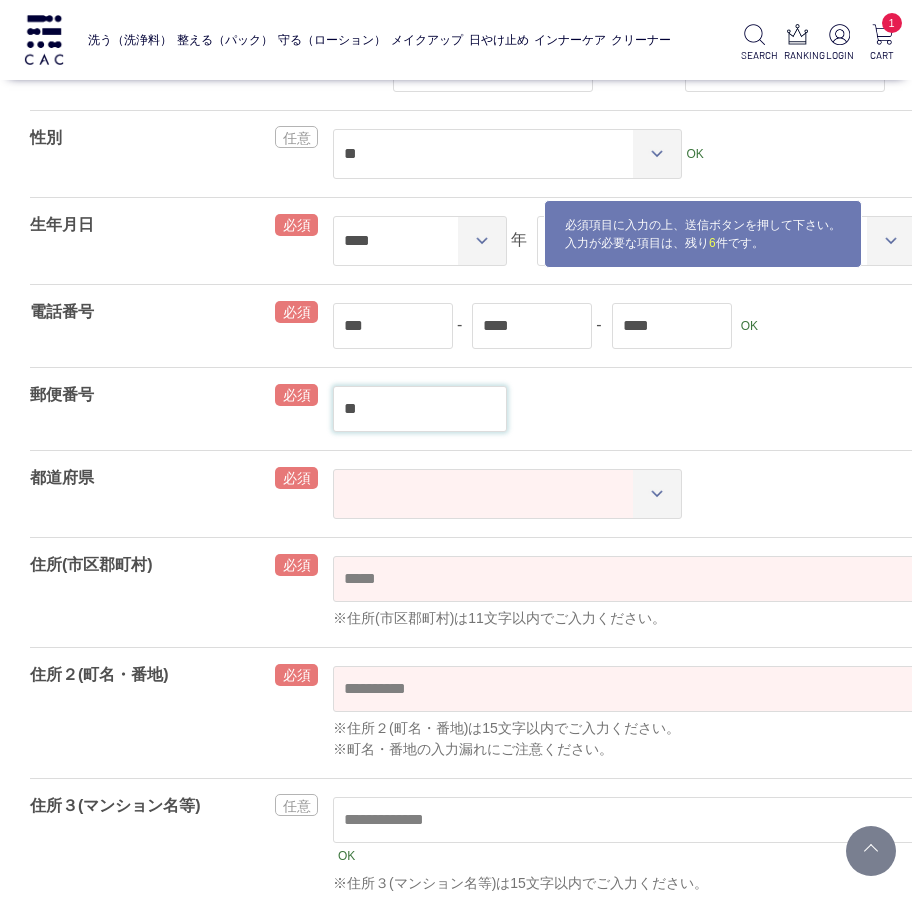type on "*" 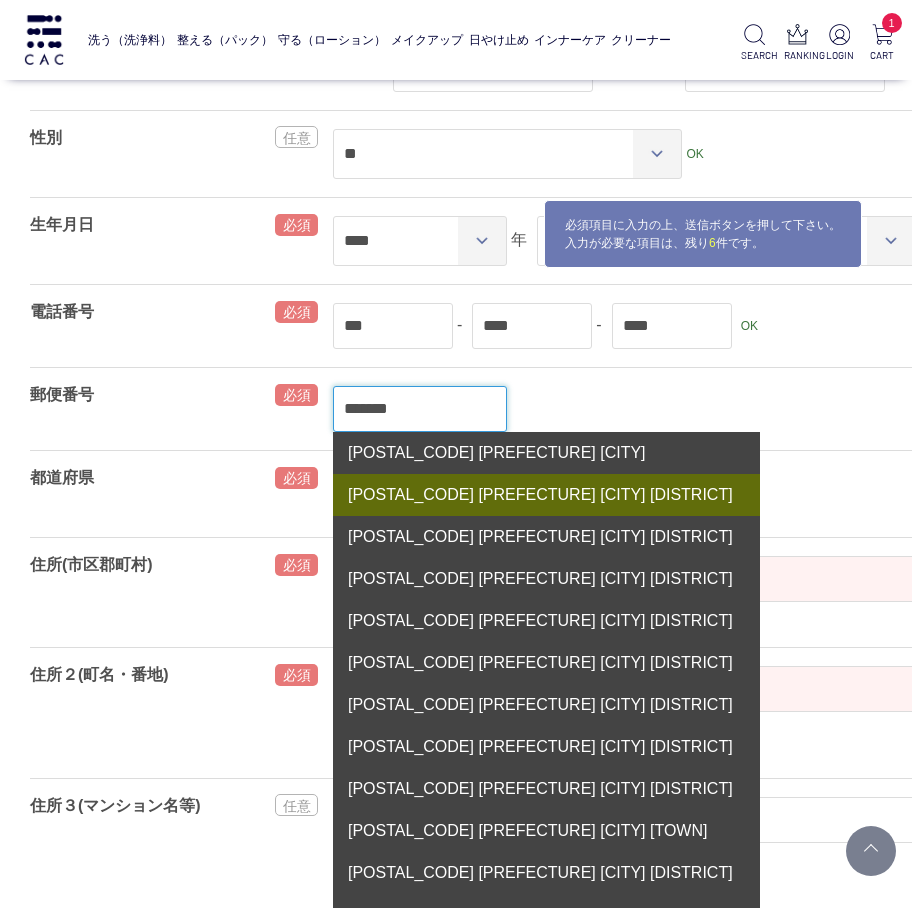 type on "*******" 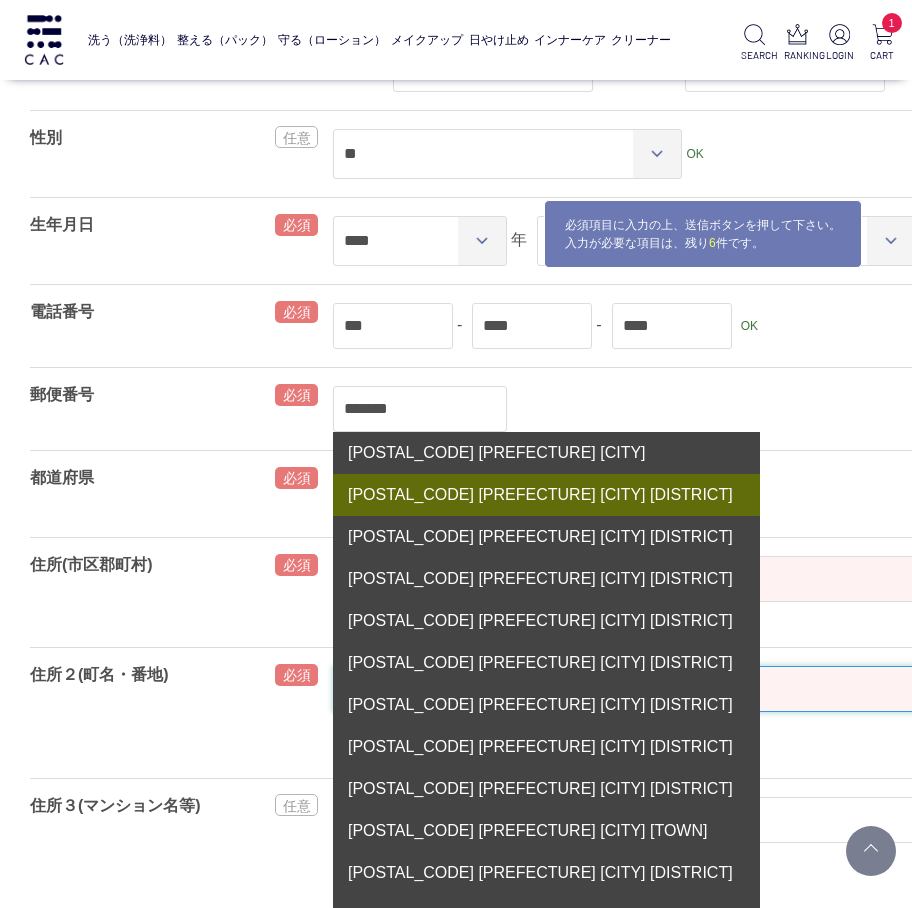 select 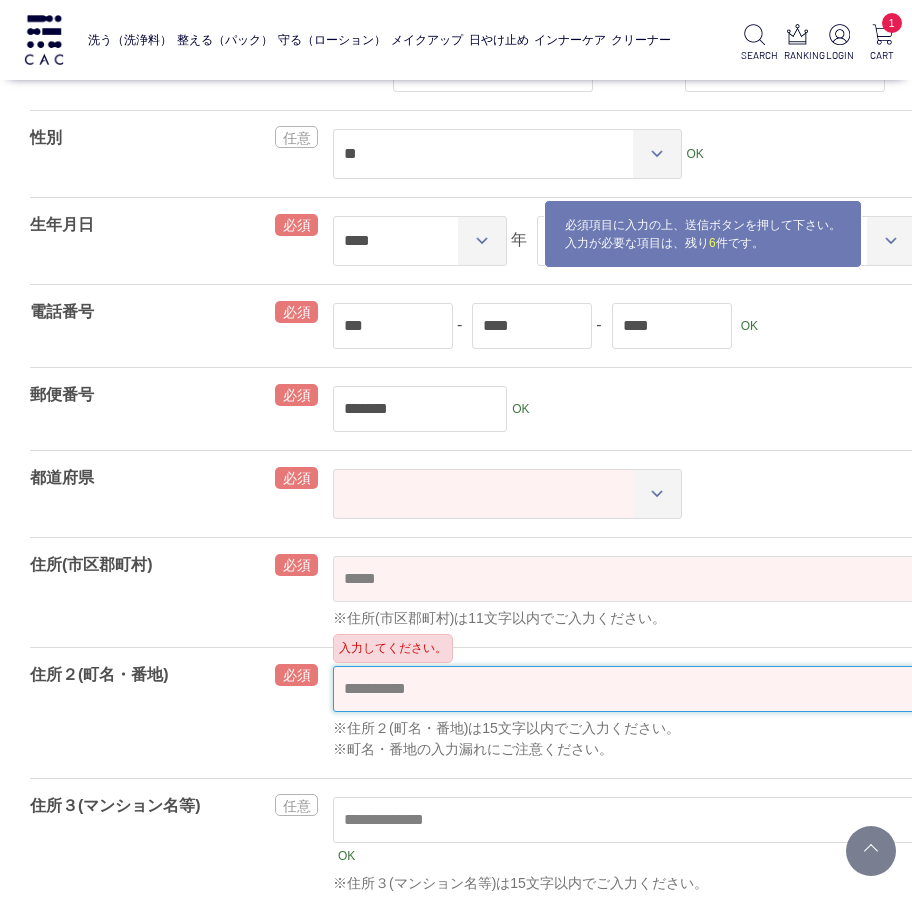 scroll, scrollTop: 300, scrollLeft: 118, axis: both 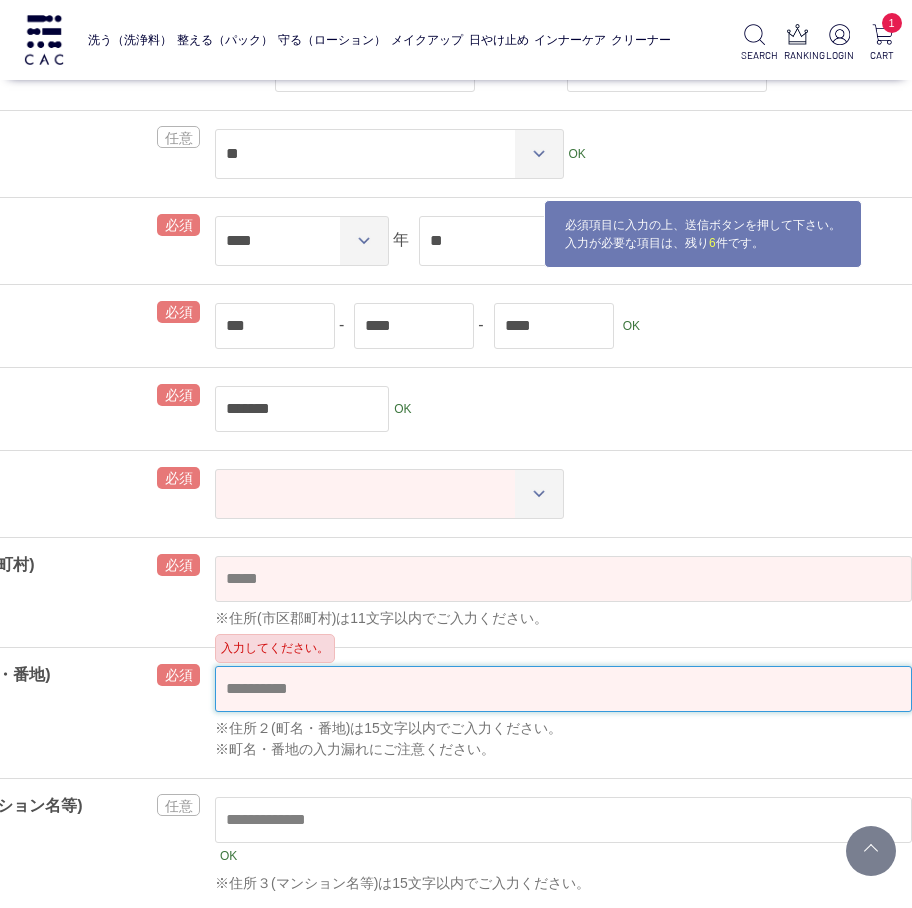 select on "***" 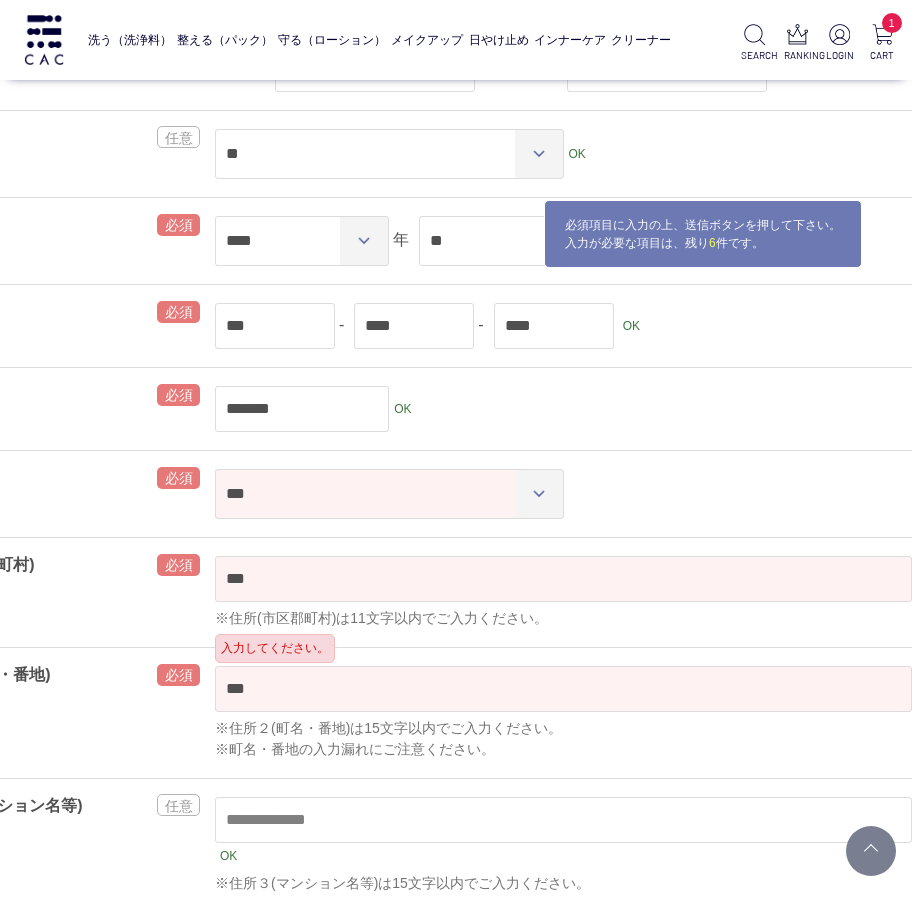 click on "*** *** *** *** *** *** *** *** *** *** *** *** *** **** *** *** *** *** *** *** *** *** *** *** *** *** *** *** *** **** *** *** *** *** *** *** *** *** *** *** *** *** *** *** *** **** *** OK" at bounding box center [563, 494] 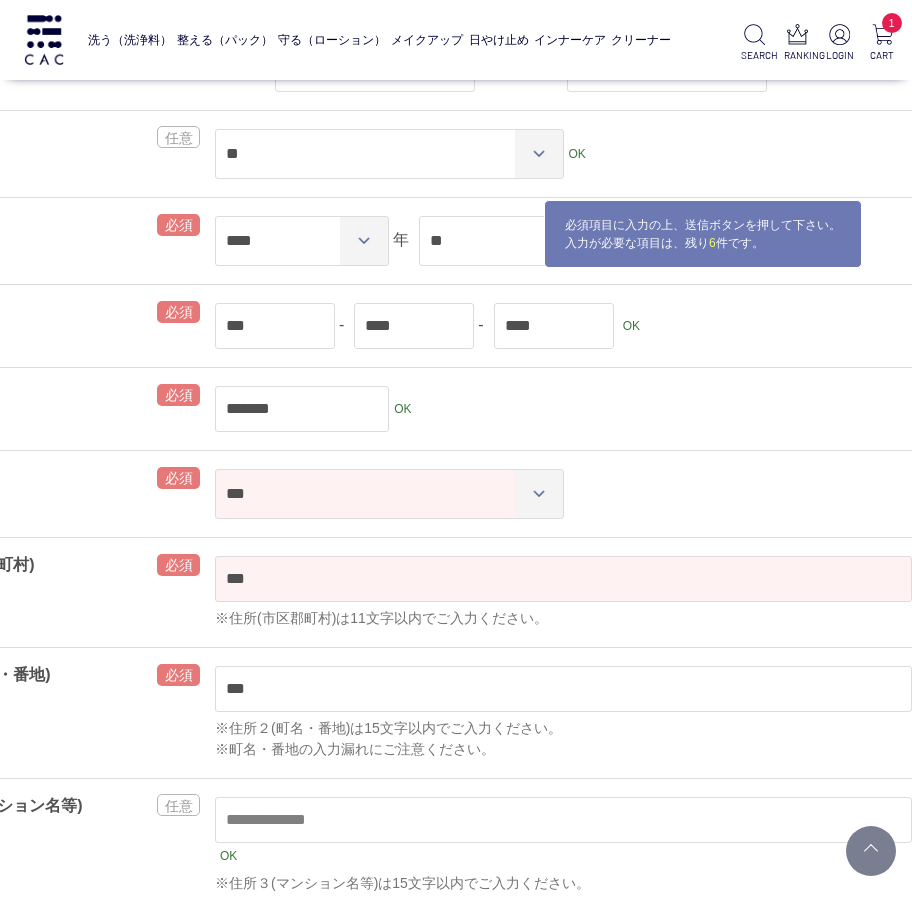 scroll, scrollTop: 500, scrollLeft: 118, axis: both 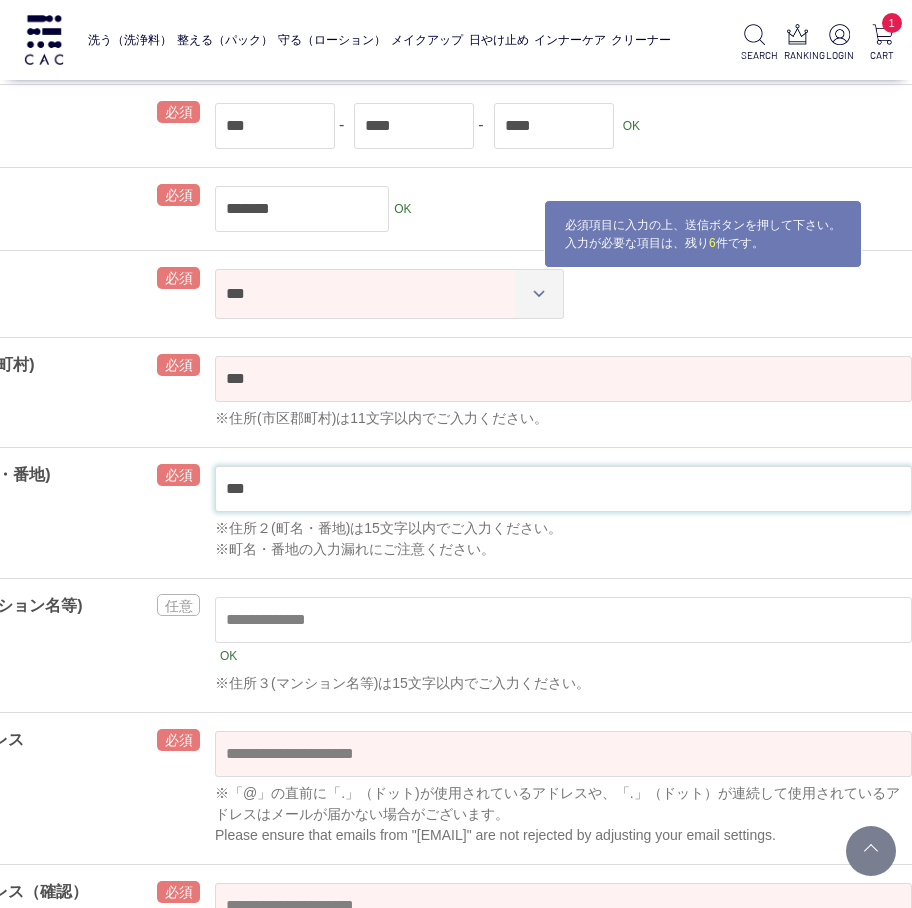 click on "***" at bounding box center [563, 489] 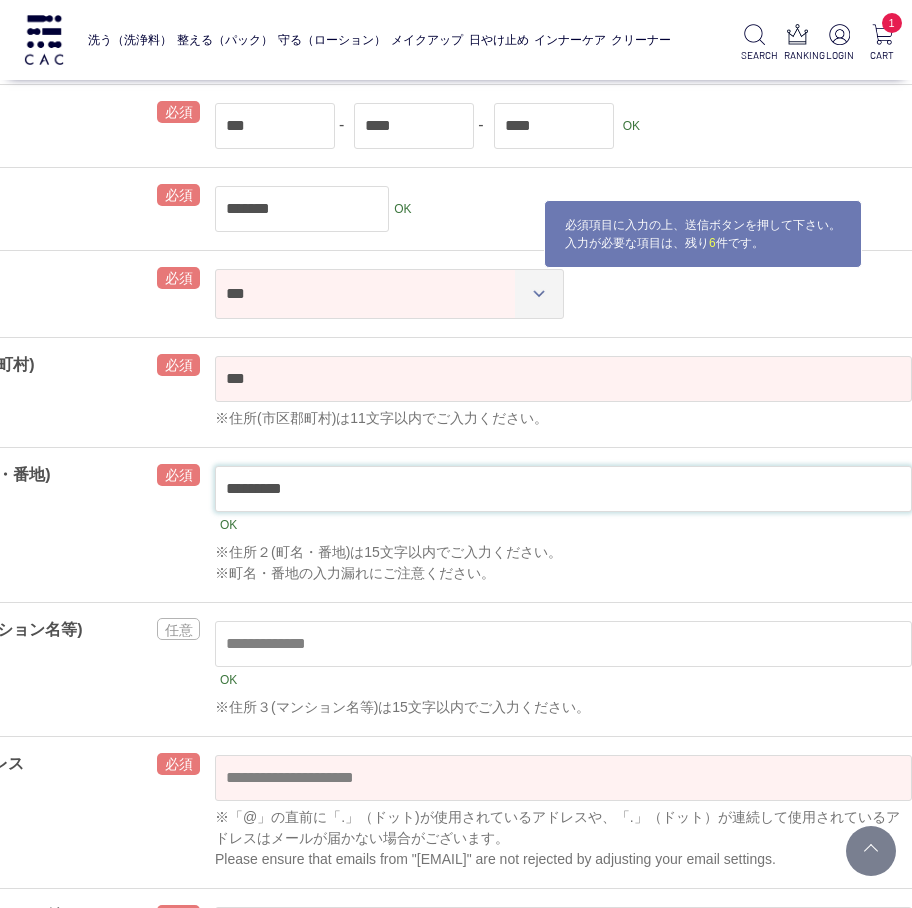 click on "[REDACTED]" at bounding box center (563, 489) 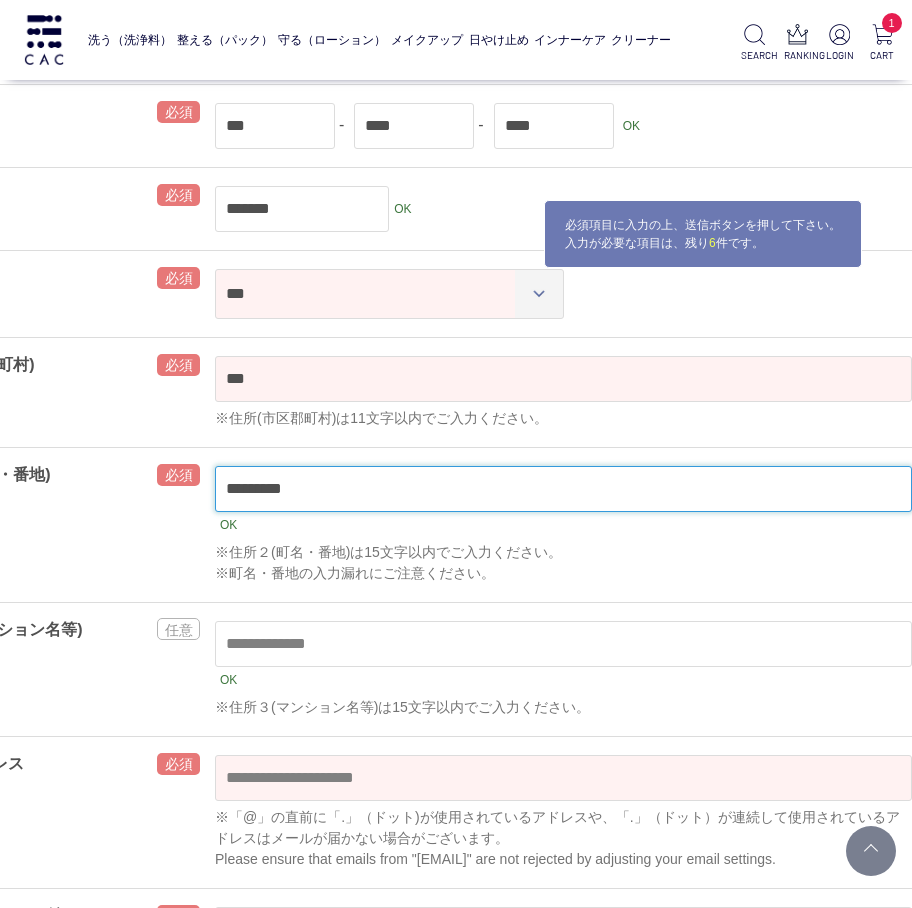 paste on "******" 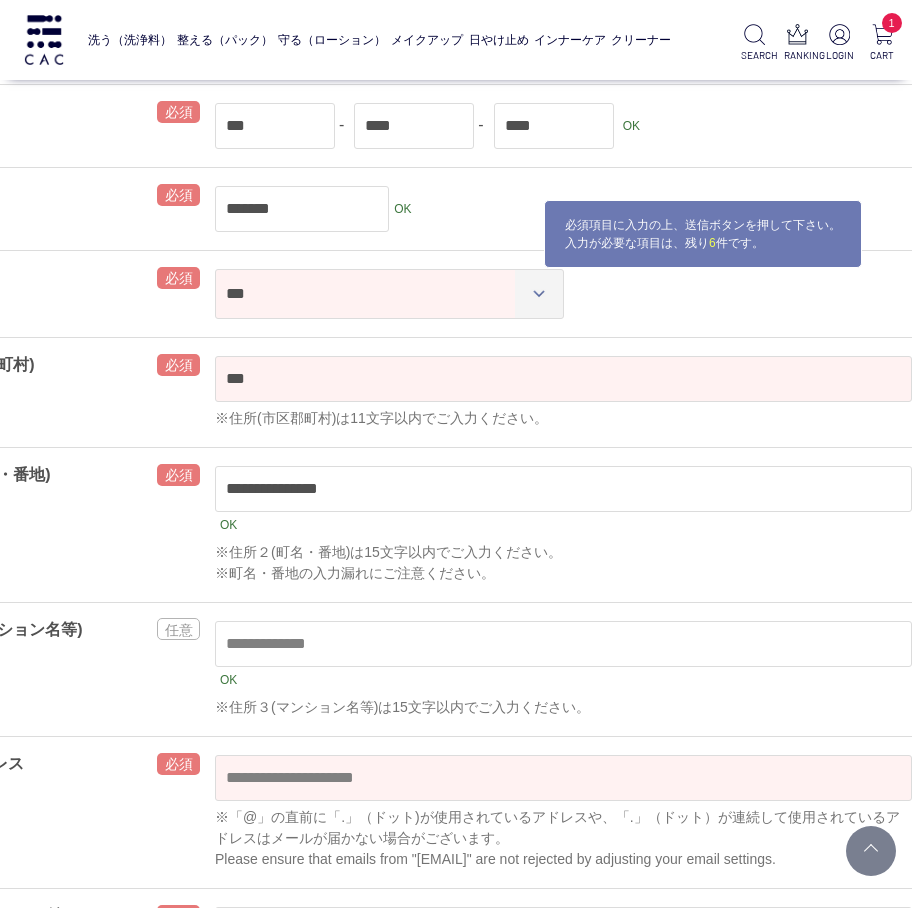 click on "※住所２(町名・番地)は15文字以内でご入力ください。 ※町名・番地の入力漏れにご注意ください。" at bounding box center [563, 563] 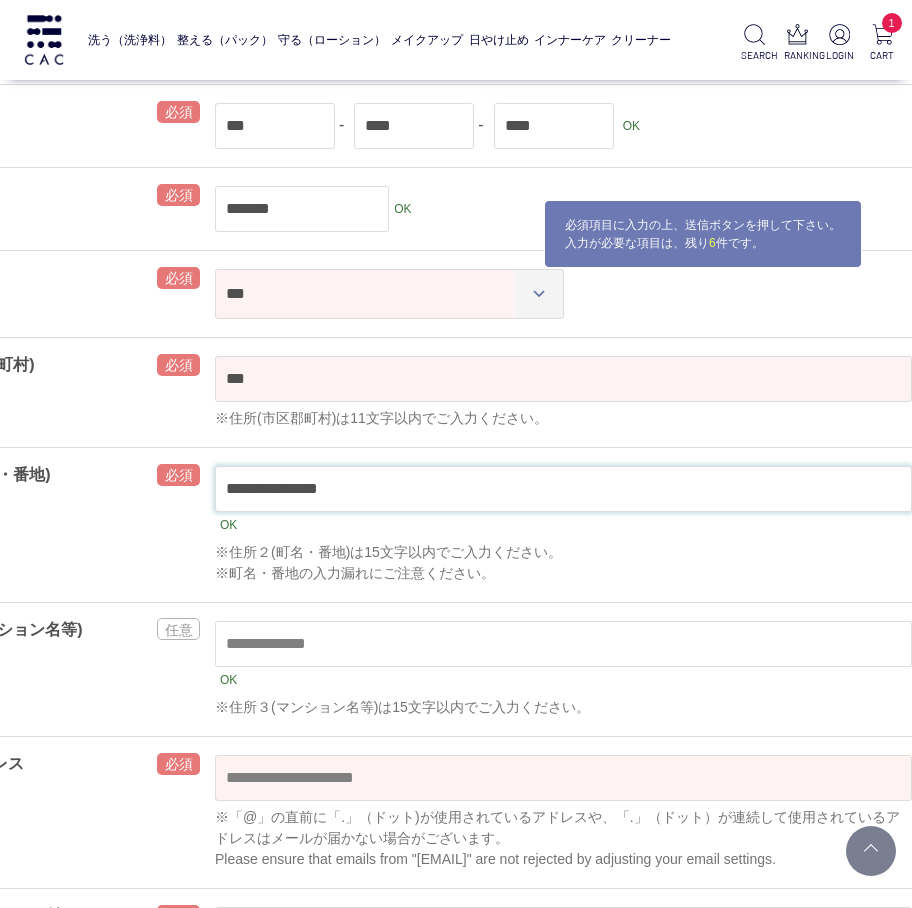 click on "[REDACTED]" at bounding box center (563, 489) 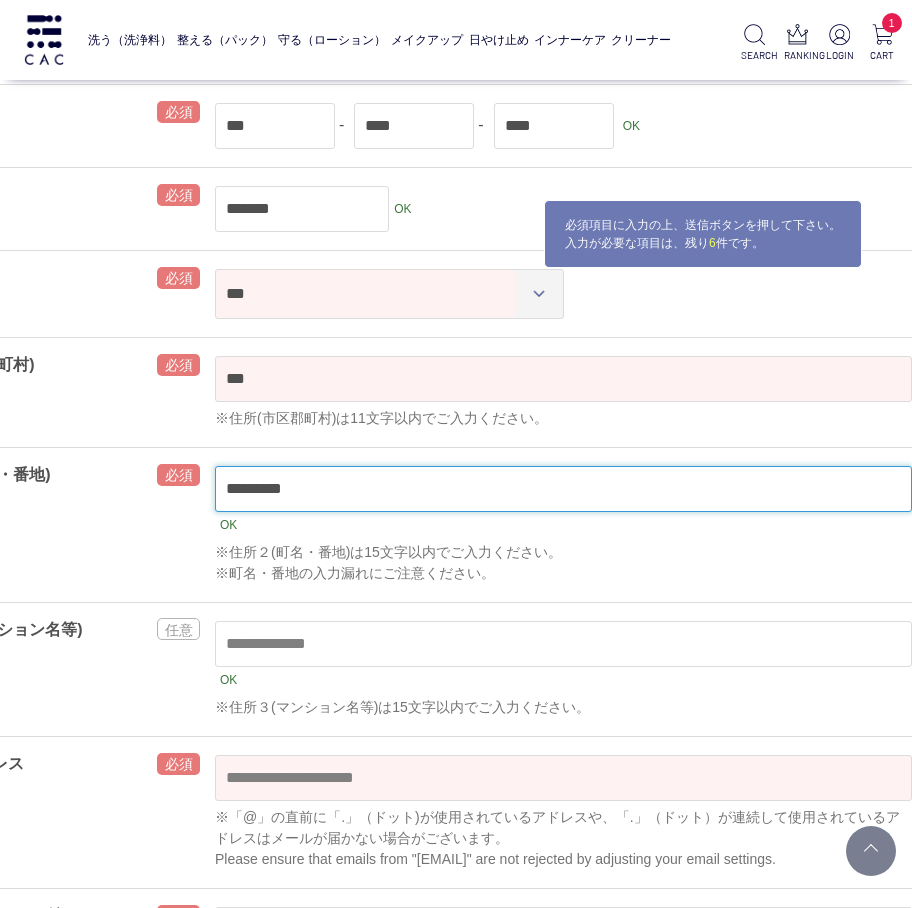 type on "[REDACTED]" 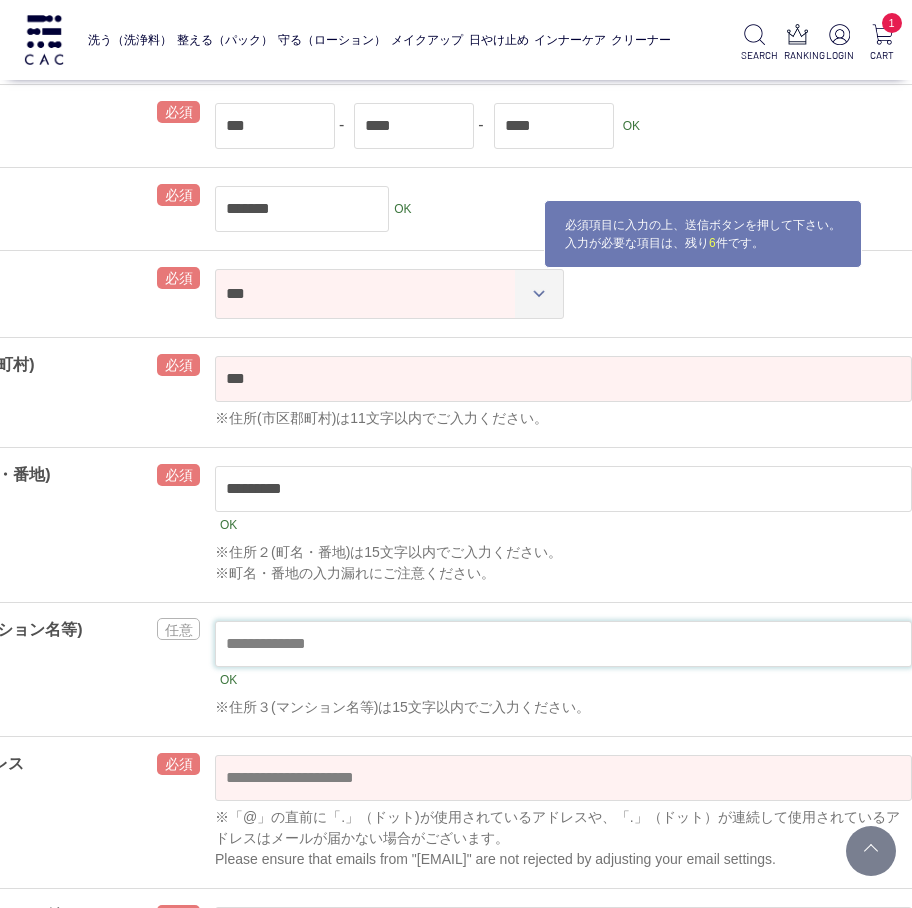 click at bounding box center (563, 644) 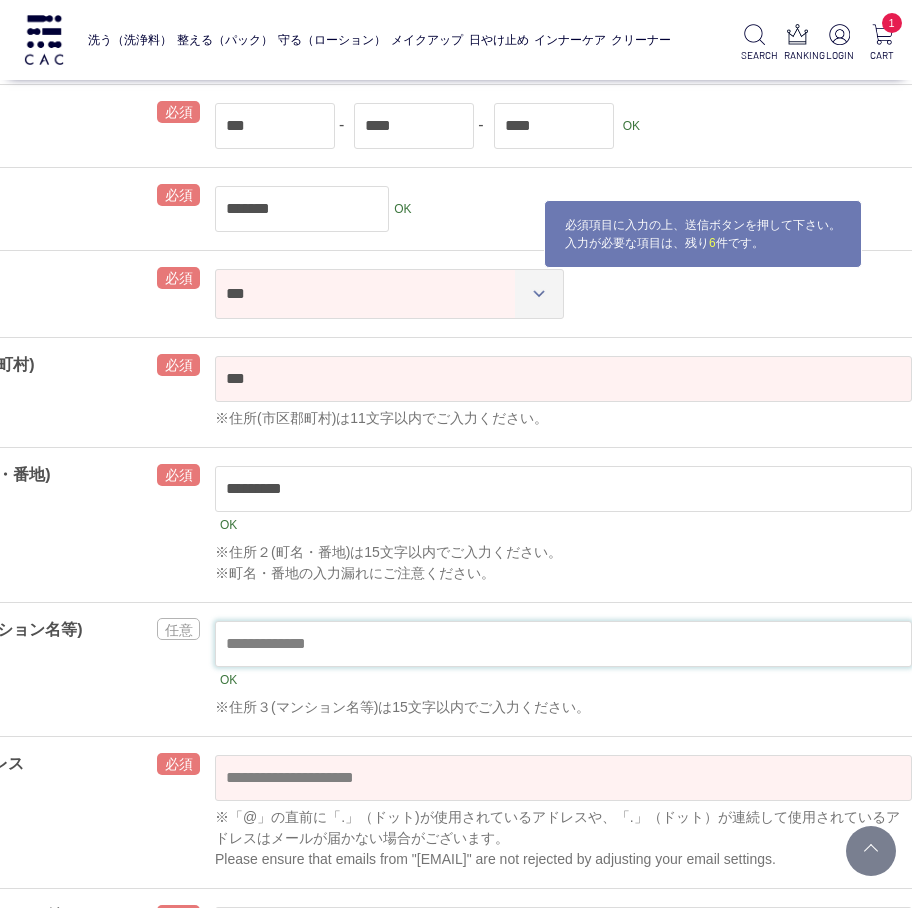 paste on "[REDACTED]" 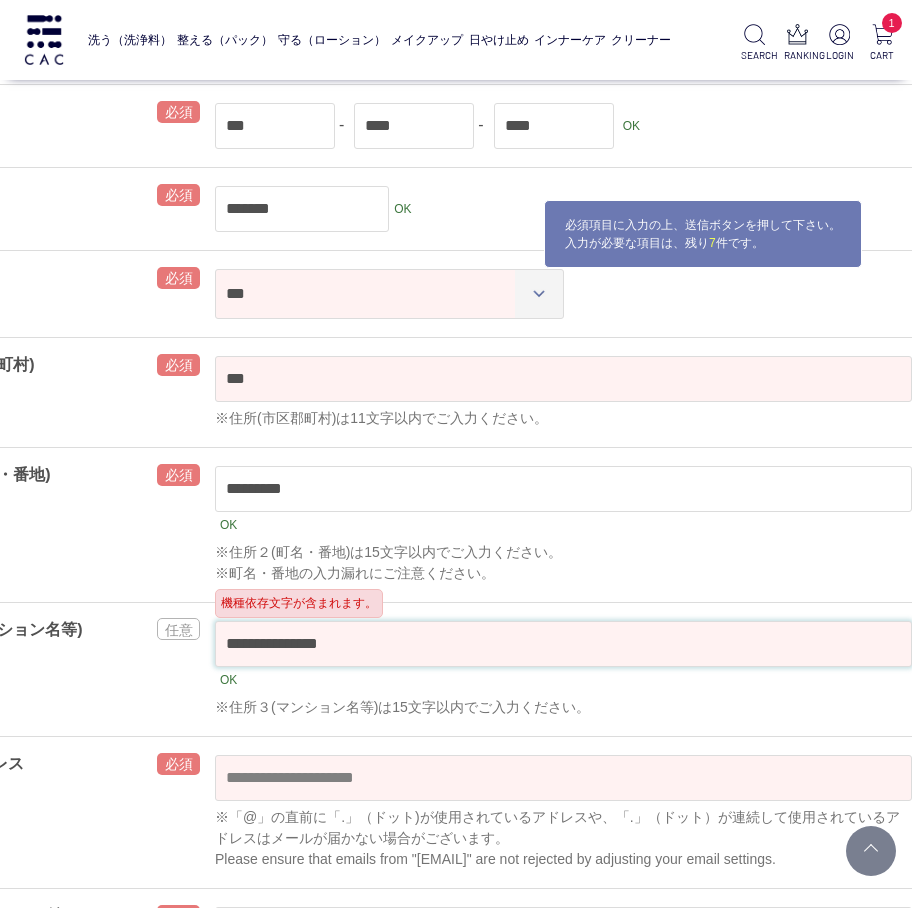 click on "[REDACTED]" at bounding box center (563, 644) 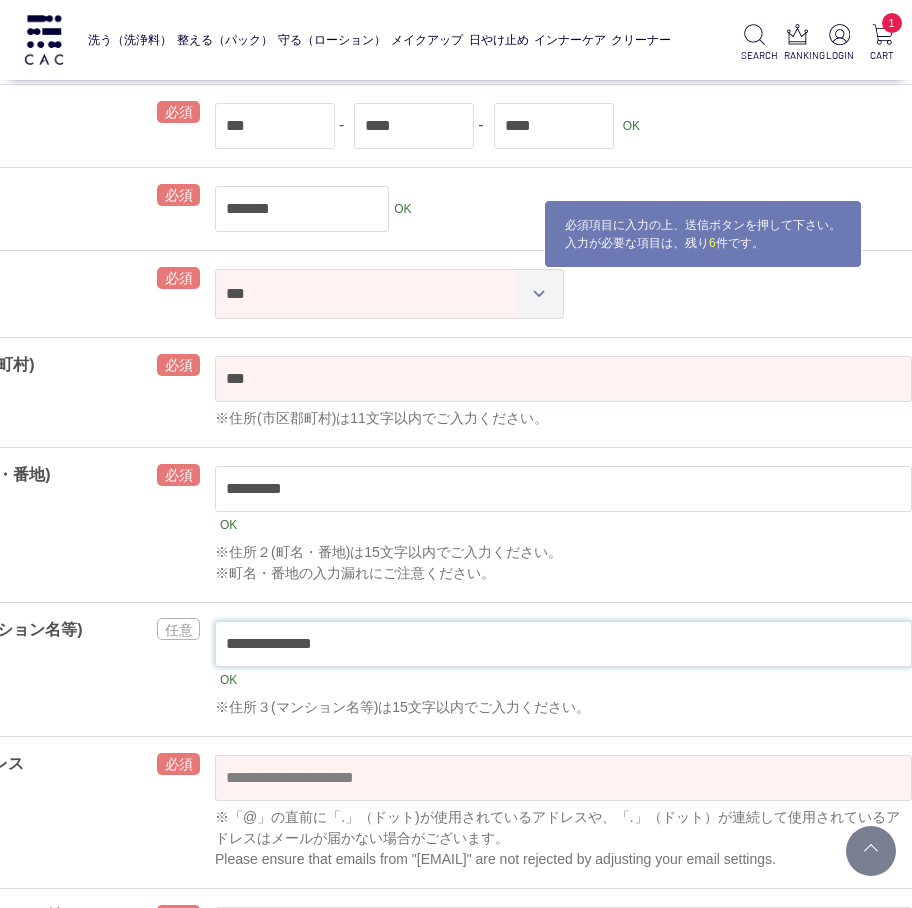 click on "**********" at bounding box center (563, 644) 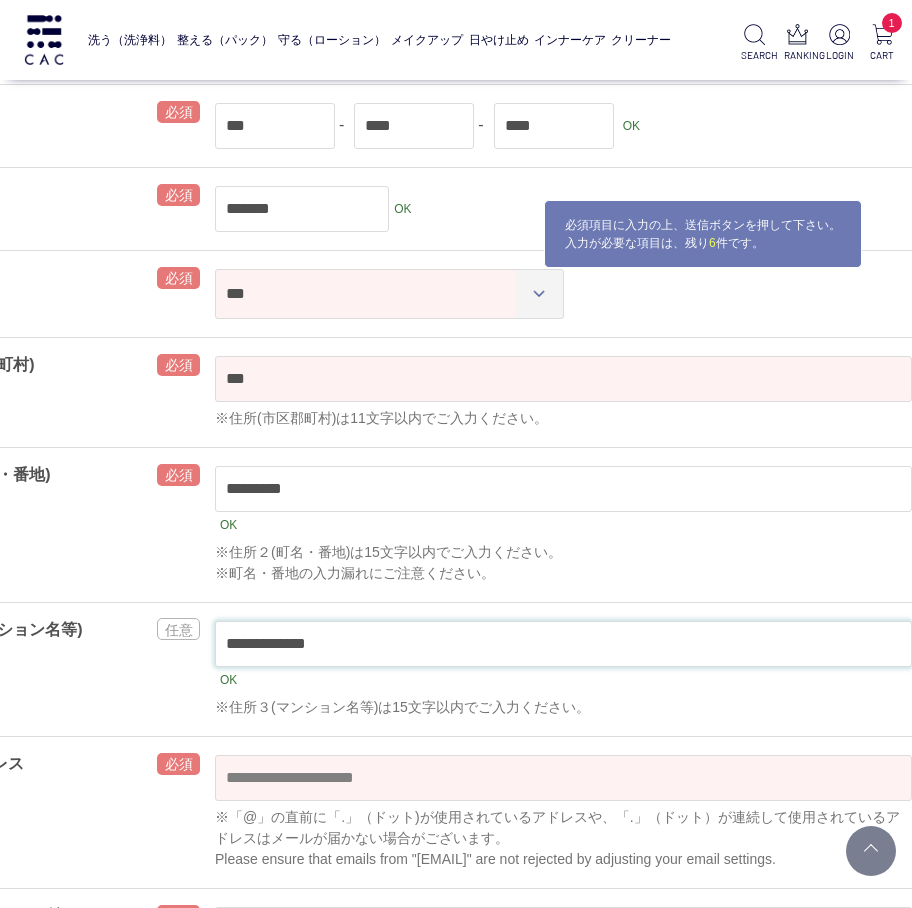 click on "**********" at bounding box center [563, 644] 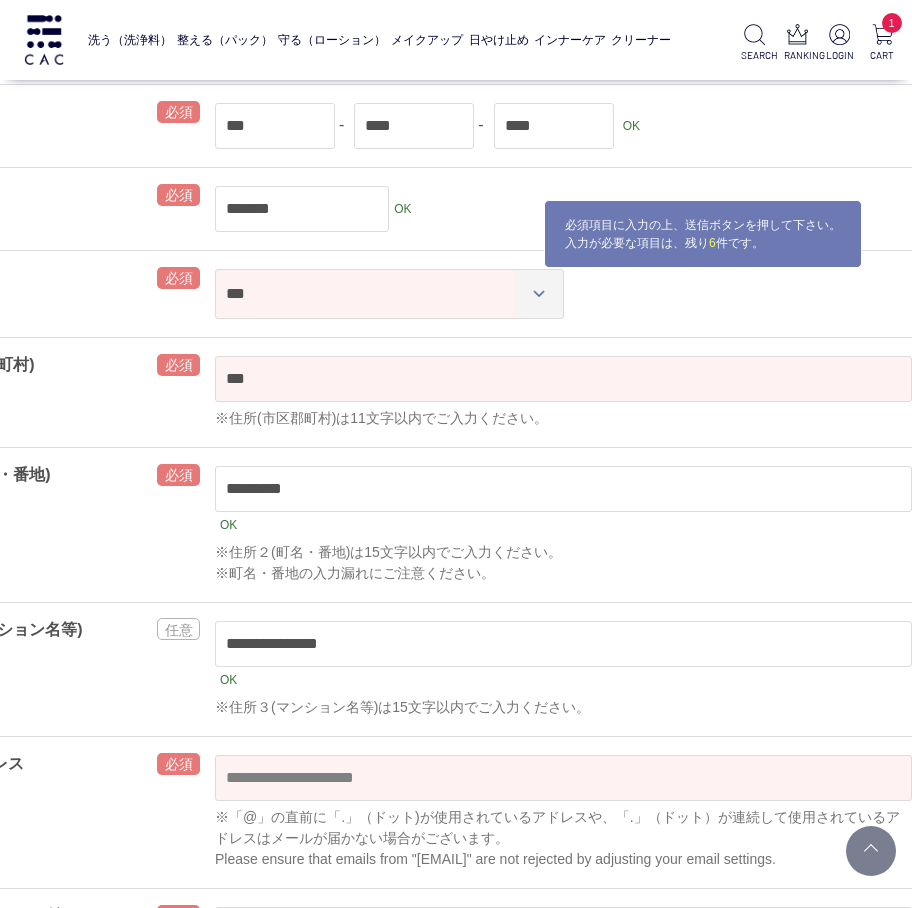 type on "[REDACTED]" 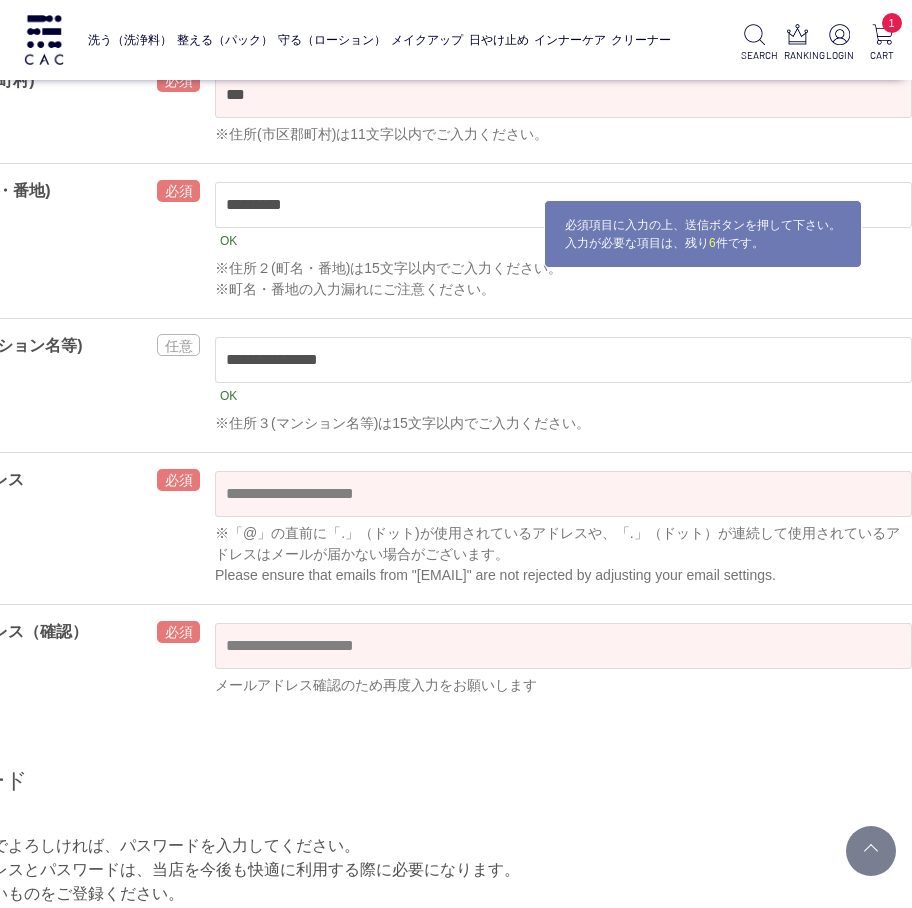 scroll, scrollTop: 800, scrollLeft: 118, axis: both 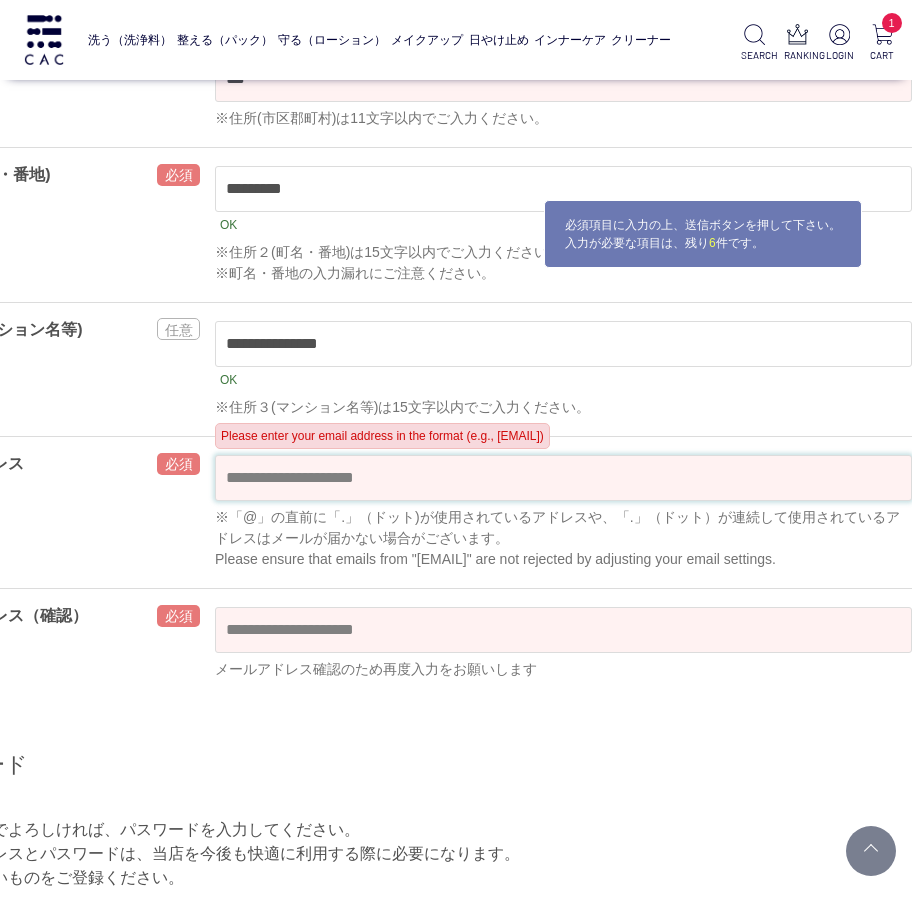 click at bounding box center [563, 478] 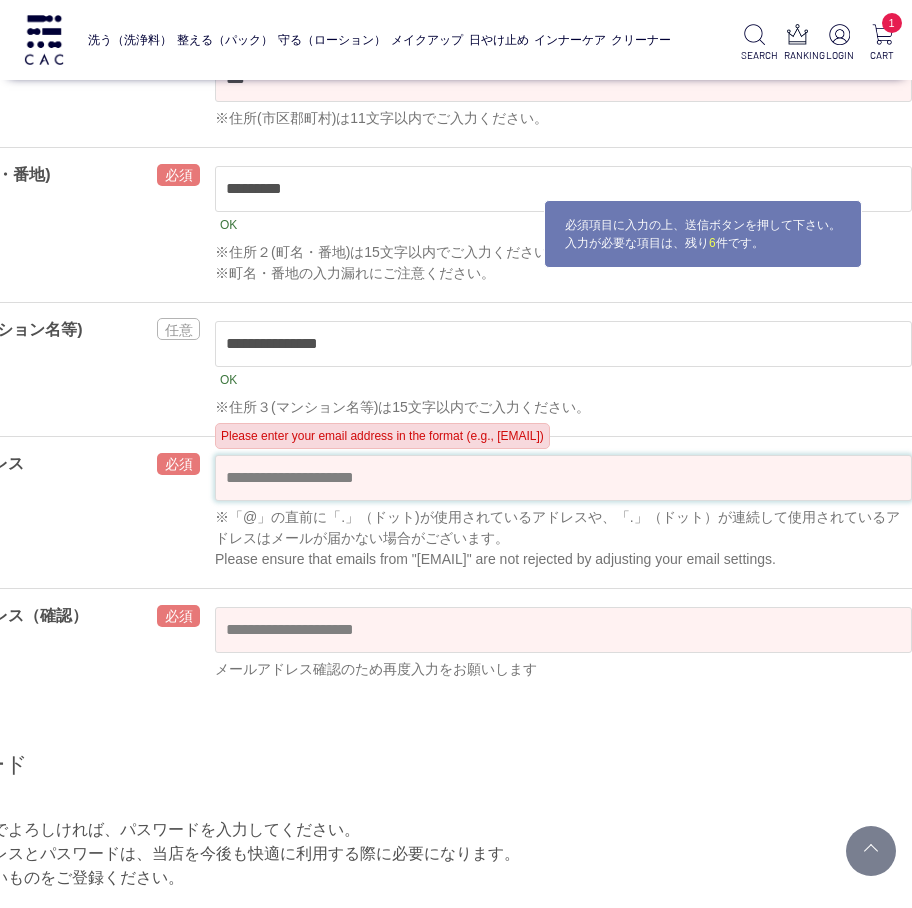 click at bounding box center [563, 478] 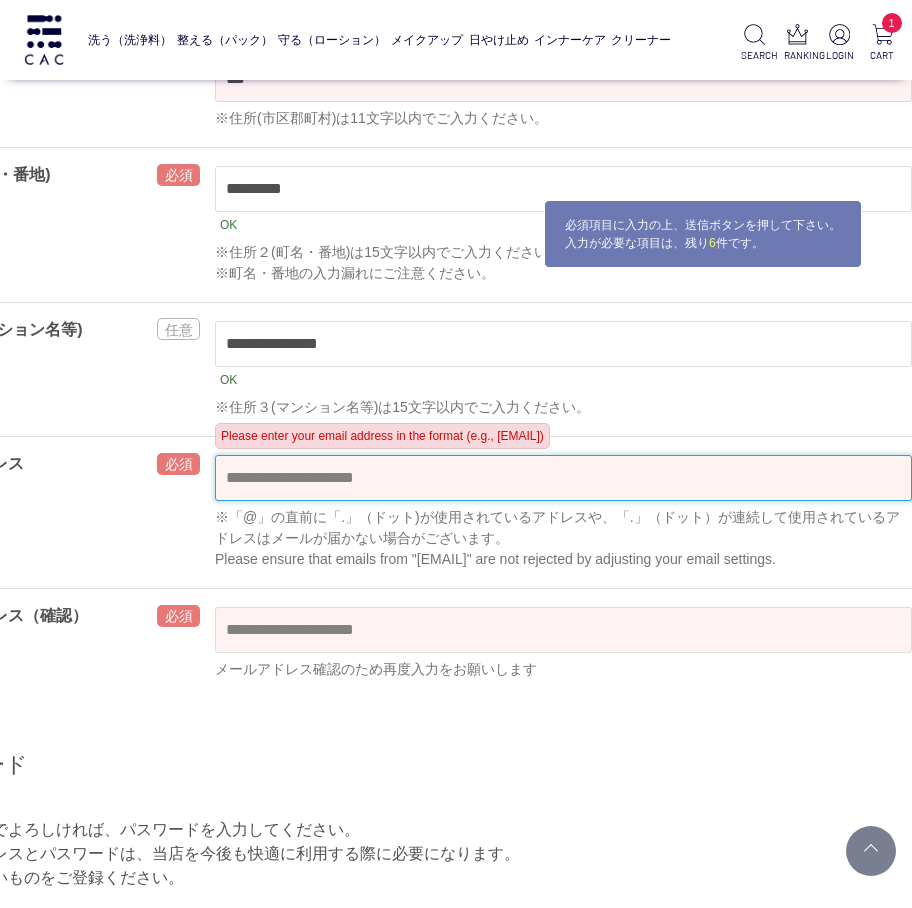 paste on "**********" 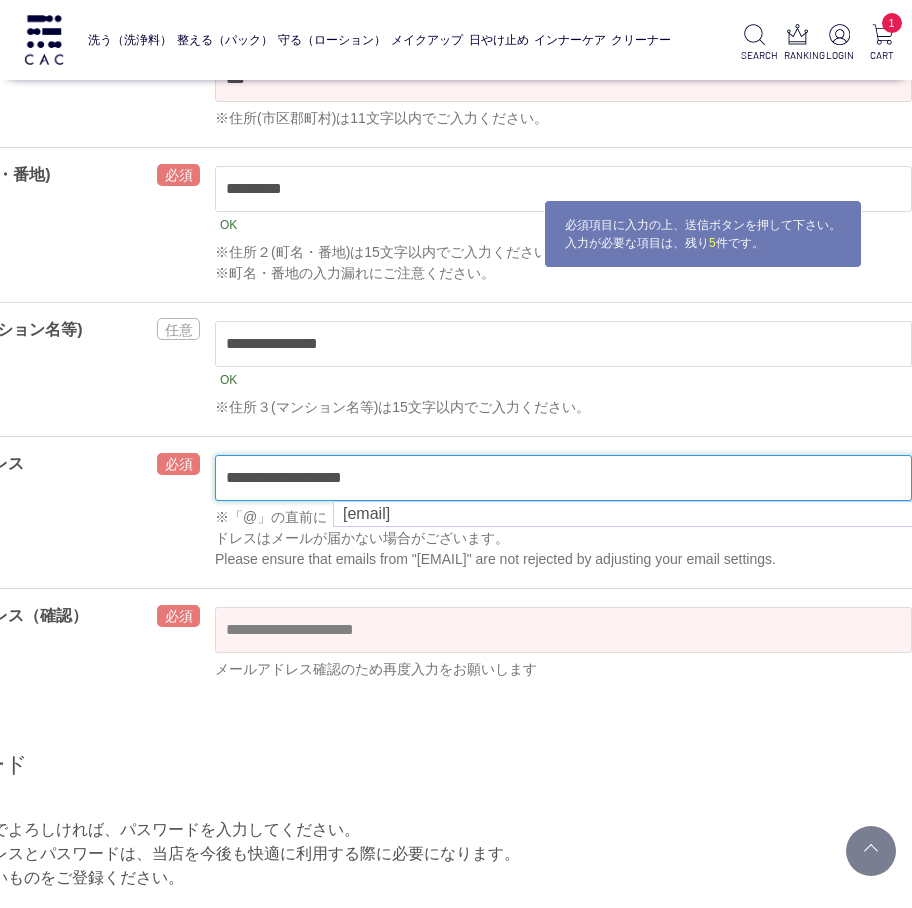 type on "**********" 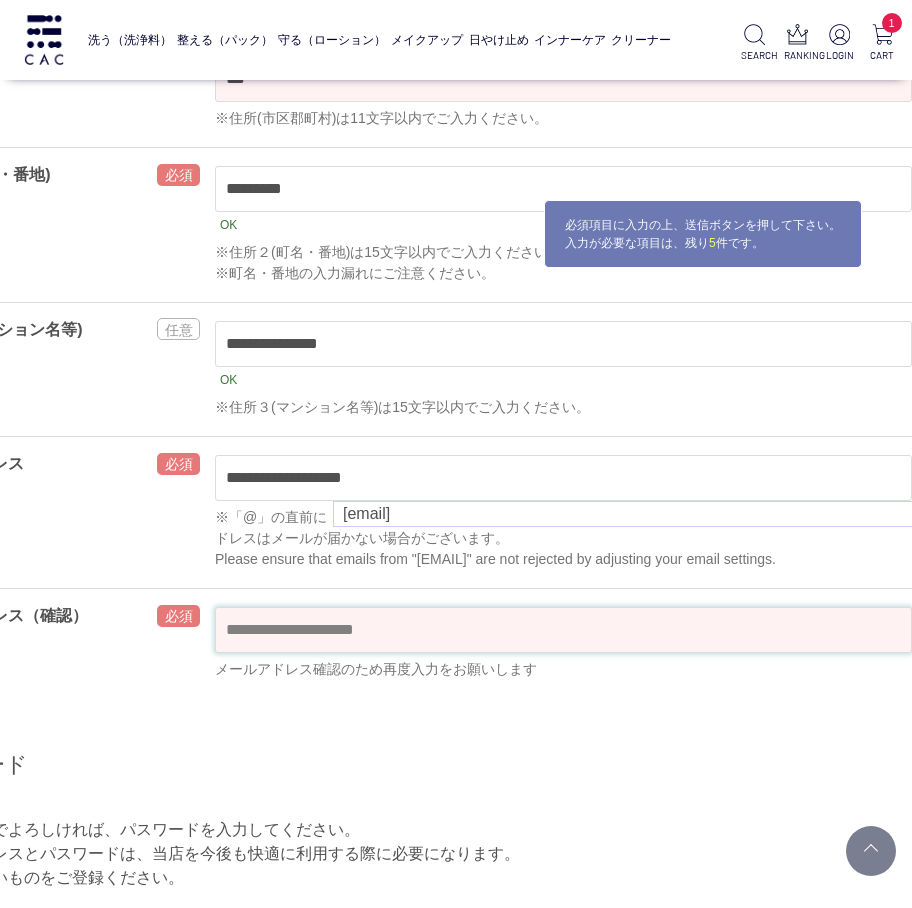 click on "洗う（洗浄料）
液体洗浄料
パウダー洗浄料
泡洗顔料
グッズ
整える（パック）
フェイスパック
ヘアパック
守る（ローション）
保湿化粧水
柔軟化粧水
美容液
ジェル
メイクアップ
ベース
アイ
フェイスカラー
リップ
日やけ止め
インナーケア
クリーナー
SEARCH
RANKING
LOGIN
1
CART
会員登録
**" at bounding box center [412, 1638] 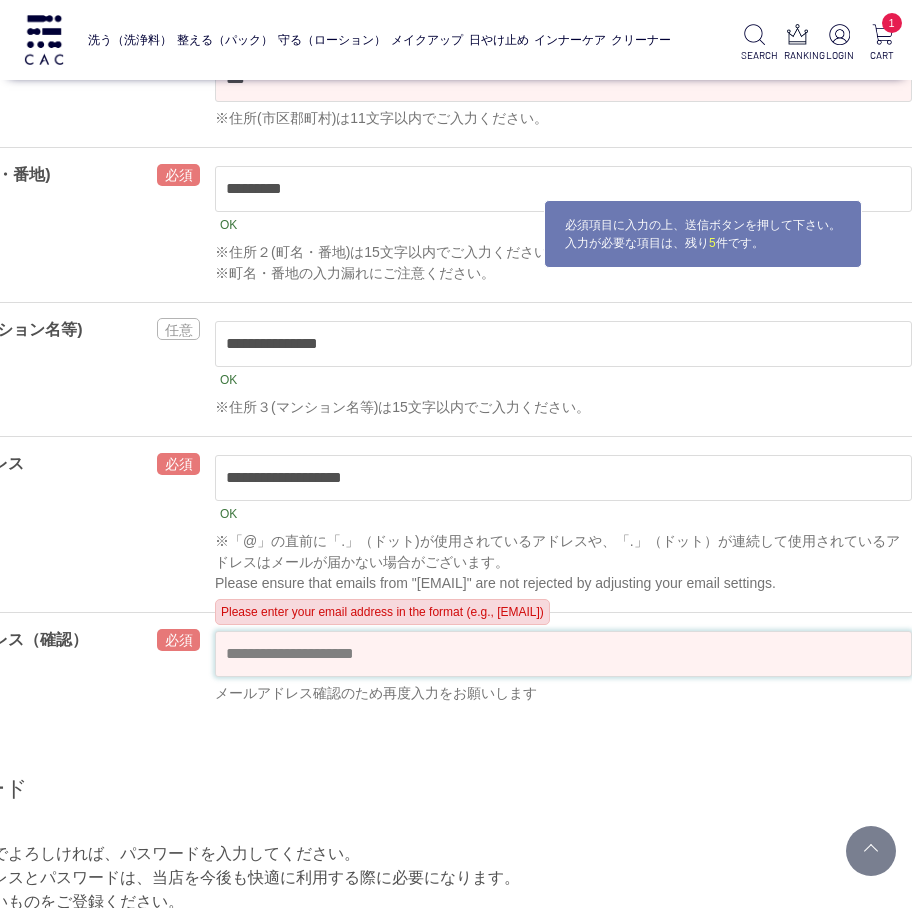 click at bounding box center [563, 654] 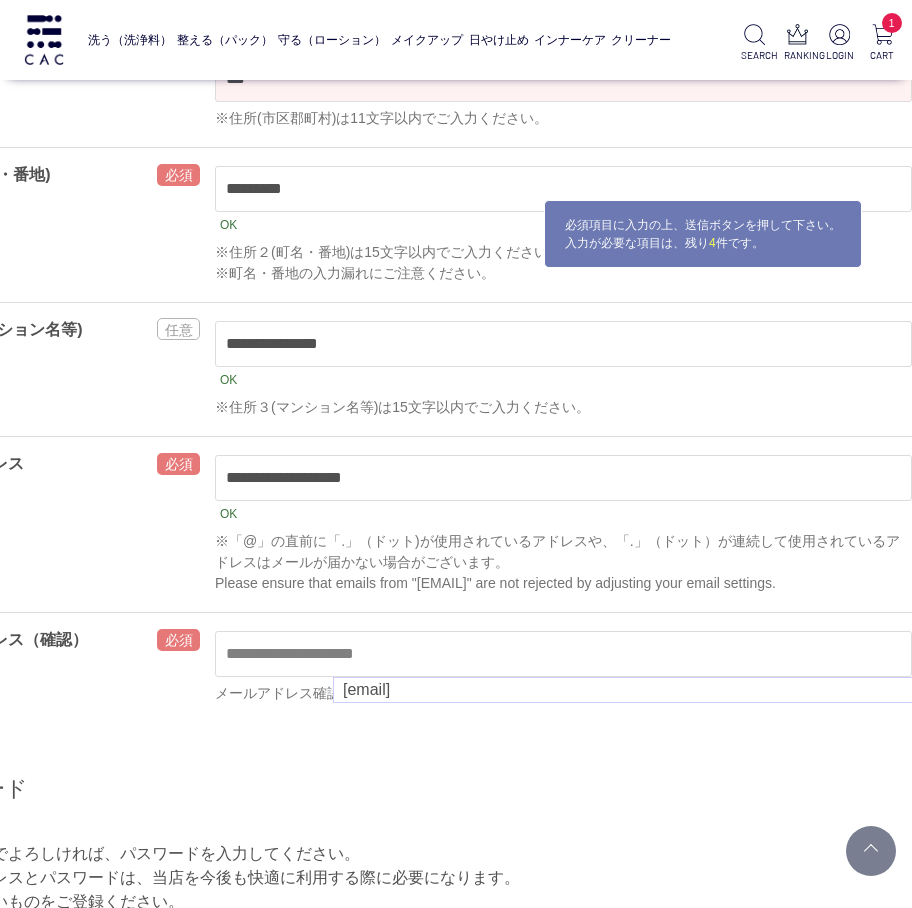 type on "**********" 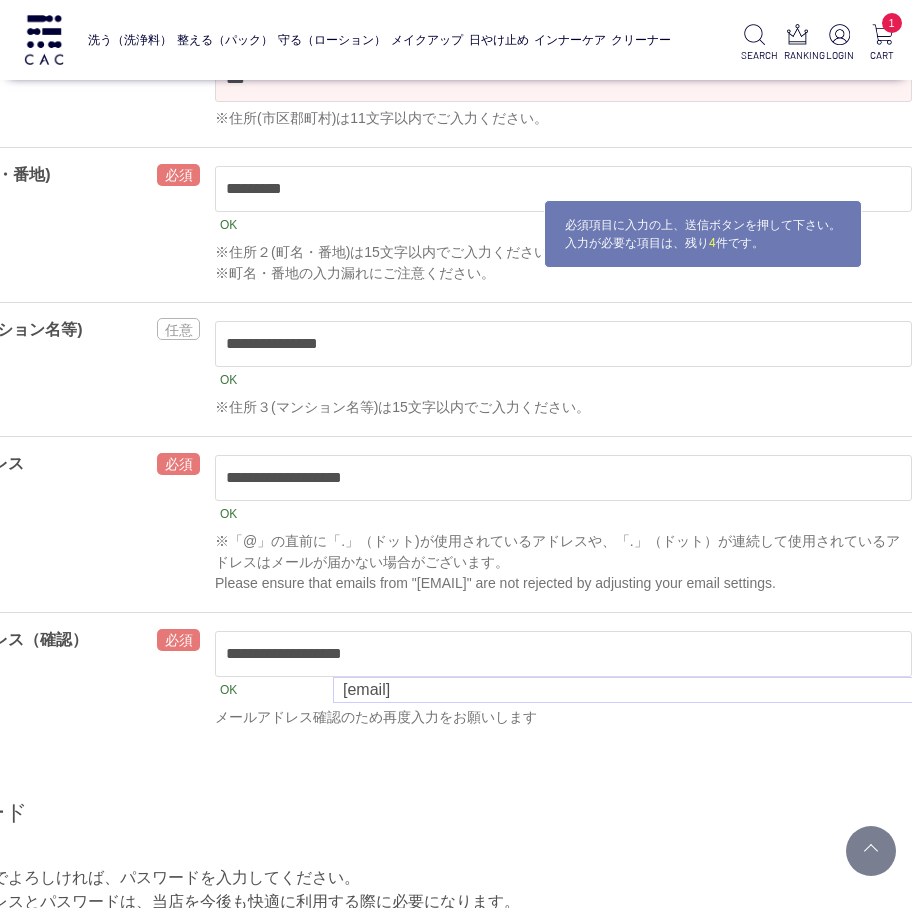 click on "氏名
［姓］ [LAST_NAME]
［名］ [FIRST_NAME]
カナ
［セイ］ [LAST_NAME_KANA]
［メイ］ [FIRST_NAME_KANA]
性別
[GENDER]
生年月日
[DOB]
**** **** **** **** **** **** **** **** **** **** **** **** **** **** **** **** **** **** **** **** **** **** **** **** **** **** **** **** **** **** **** **** **** **** **** **** **** **** **** **** **** **** **** **** **** **** **** **** **** **** **** **** **** **** **** **** **** **** **** **** **** **** ****" at bounding box center (412, 444) 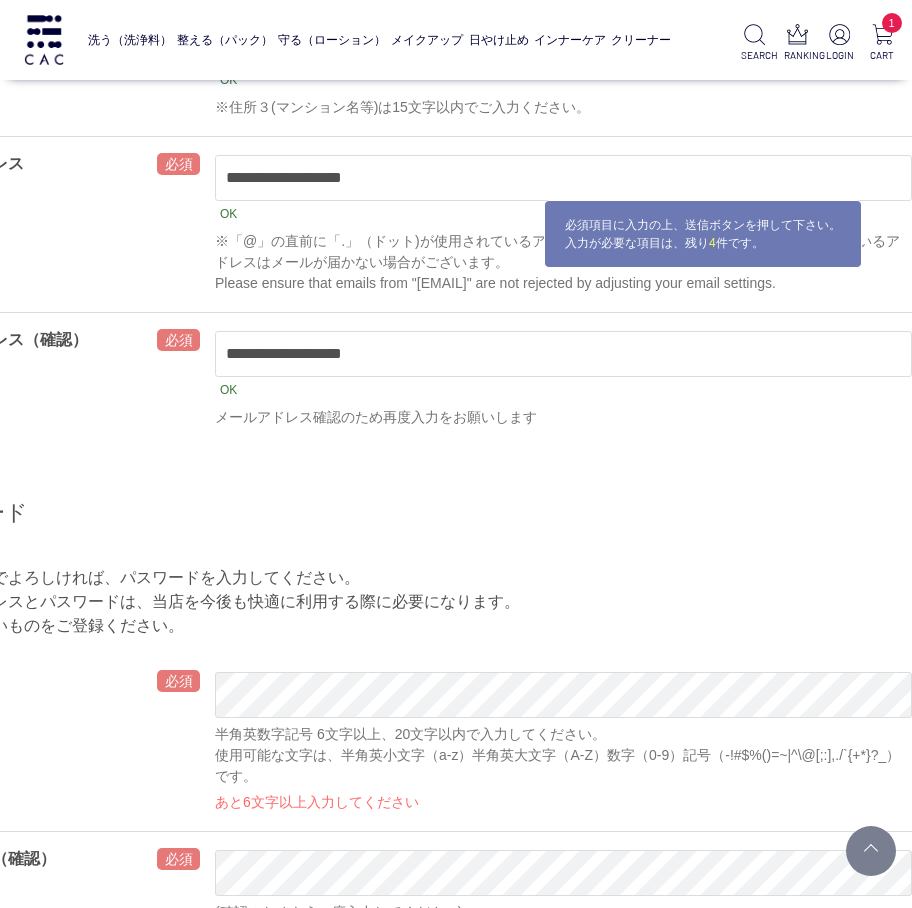scroll, scrollTop: 1300, scrollLeft: 118, axis: both 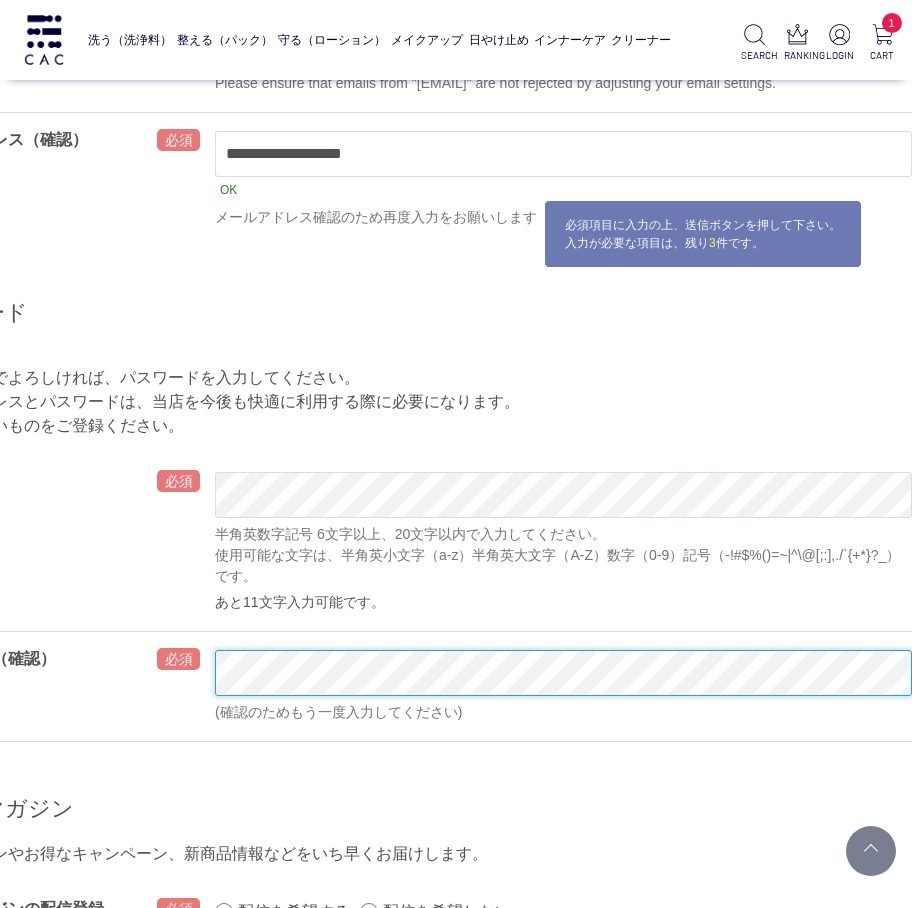 click on "洗う（洗浄料）
液体洗浄料
パウダー洗浄料
泡洗顔料
グッズ
整える（パック）
フェイスパック
ヘアパック
守る（ローション）
保湿化粧水
柔軟化粧水
美容液
ジェル
メイクアップ
ベース
アイ
フェイスカラー
リップ
日やけ止め
インナーケア
クリーナー
SEARCH
RANKING
LOGIN
1
CART
会員登録
**" at bounding box center [412, 1162] 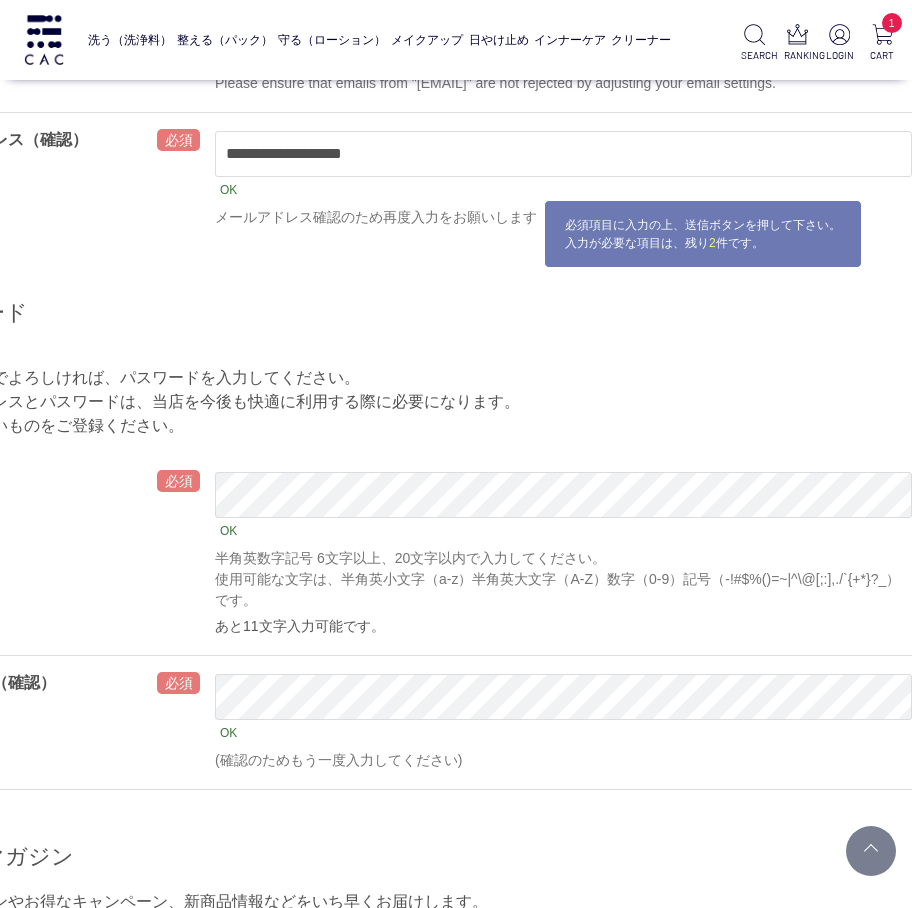 click on "OK
(確認のためもう一度入力してください)" at bounding box center (563, 722) 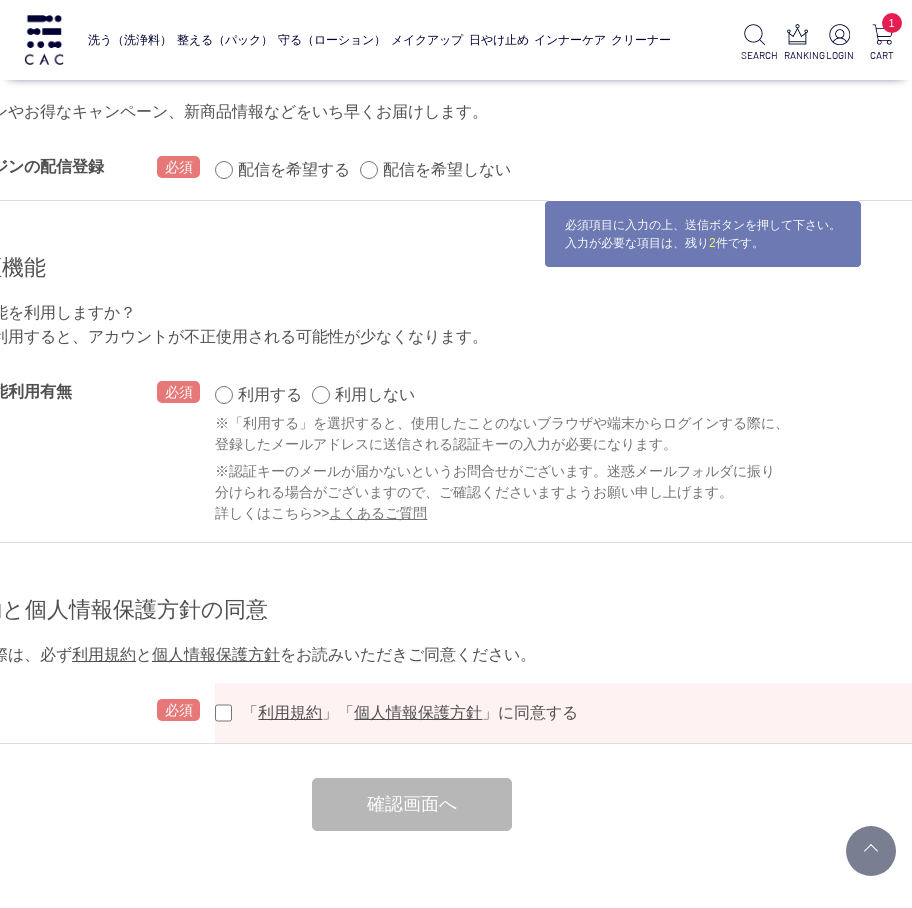 scroll, scrollTop: 2200, scrollLeft: 118, axis: both 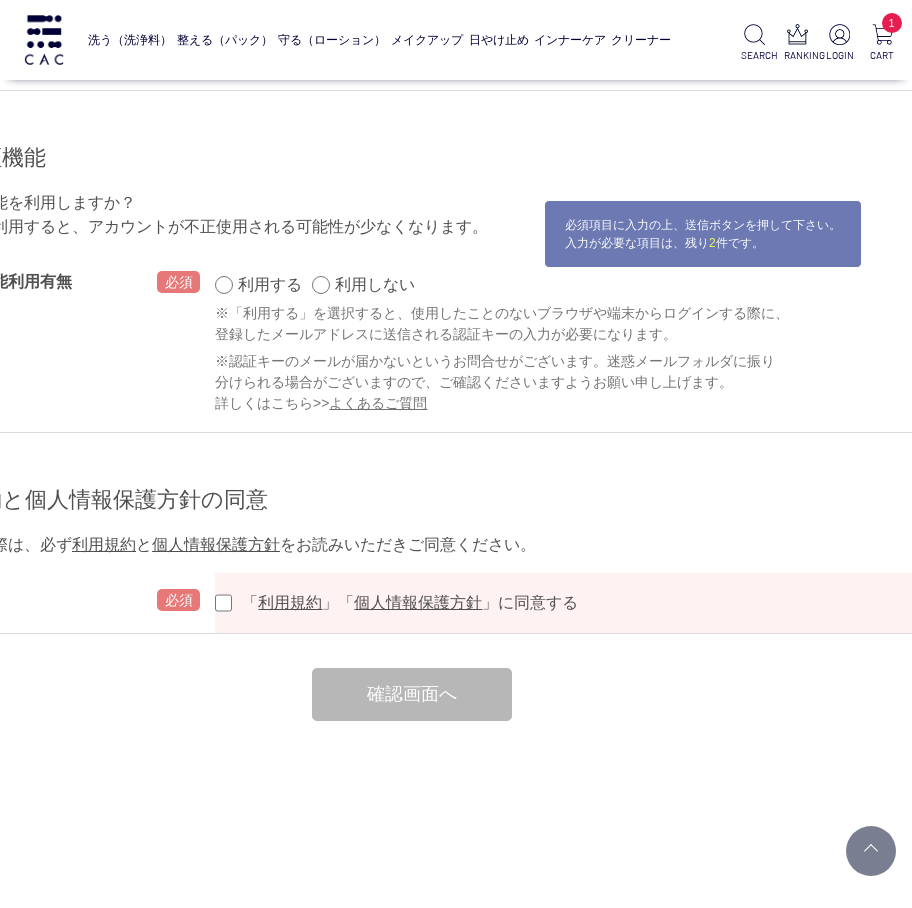 click at bounding box center (178, 603) 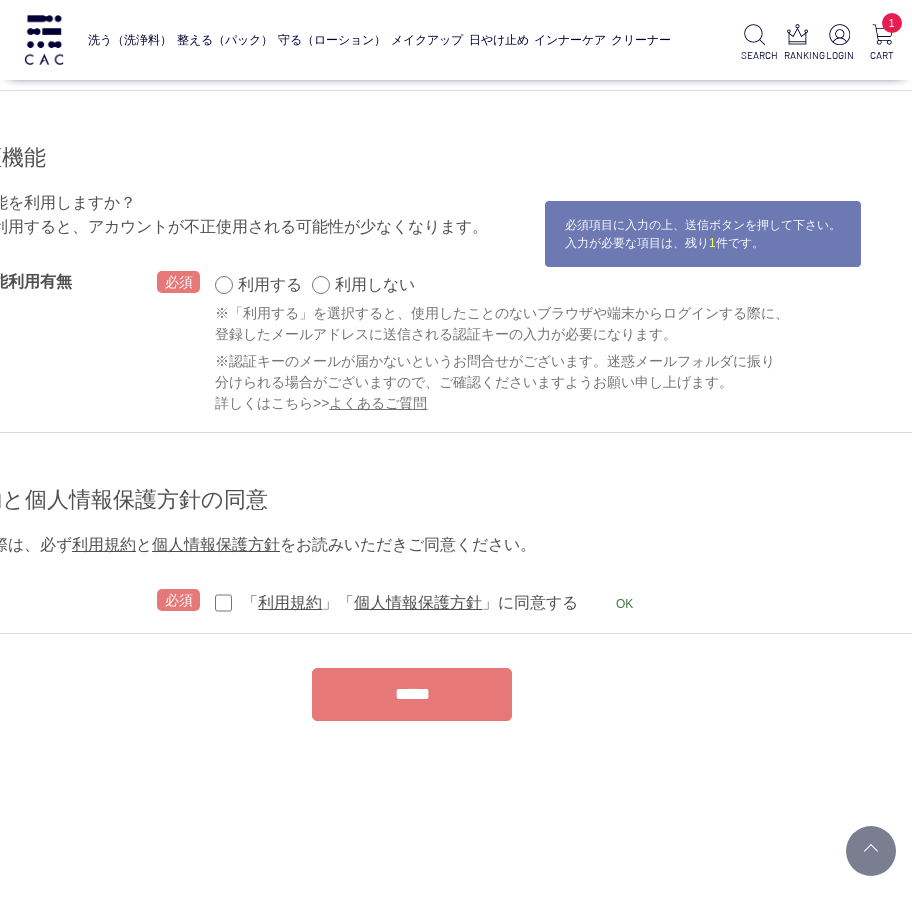 click on "*****" at bounding box center (412, 694) 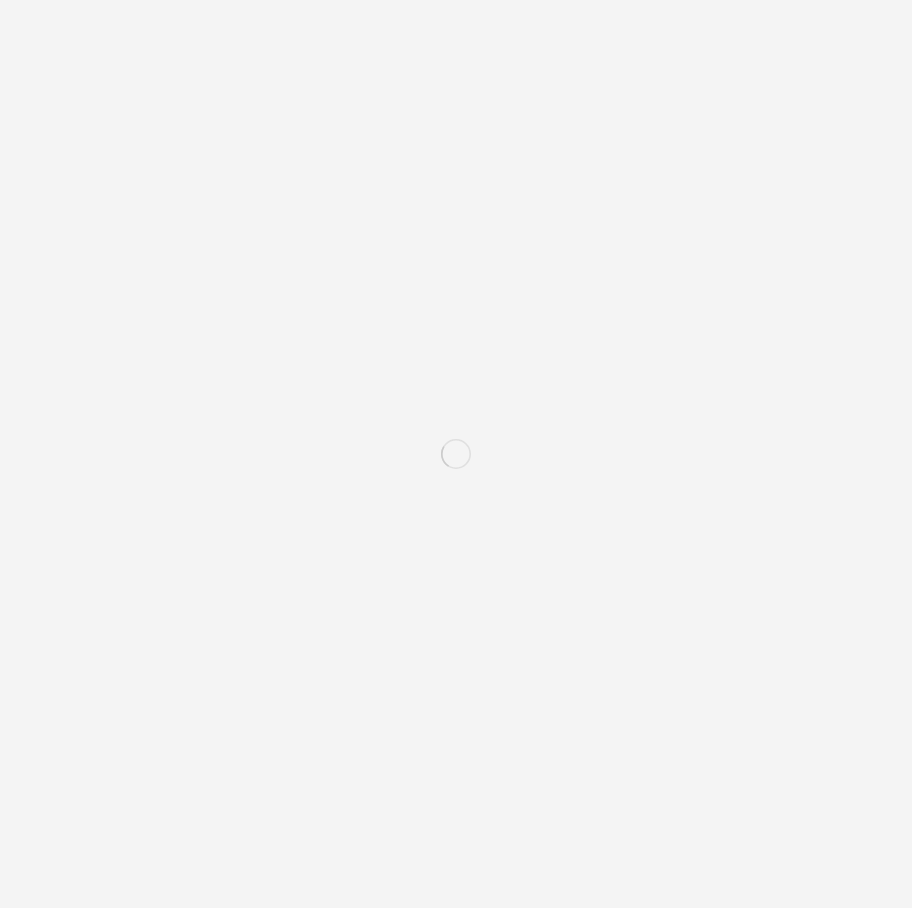 scroll, scrollTop: 0, scrollLeft: 0, axis: both 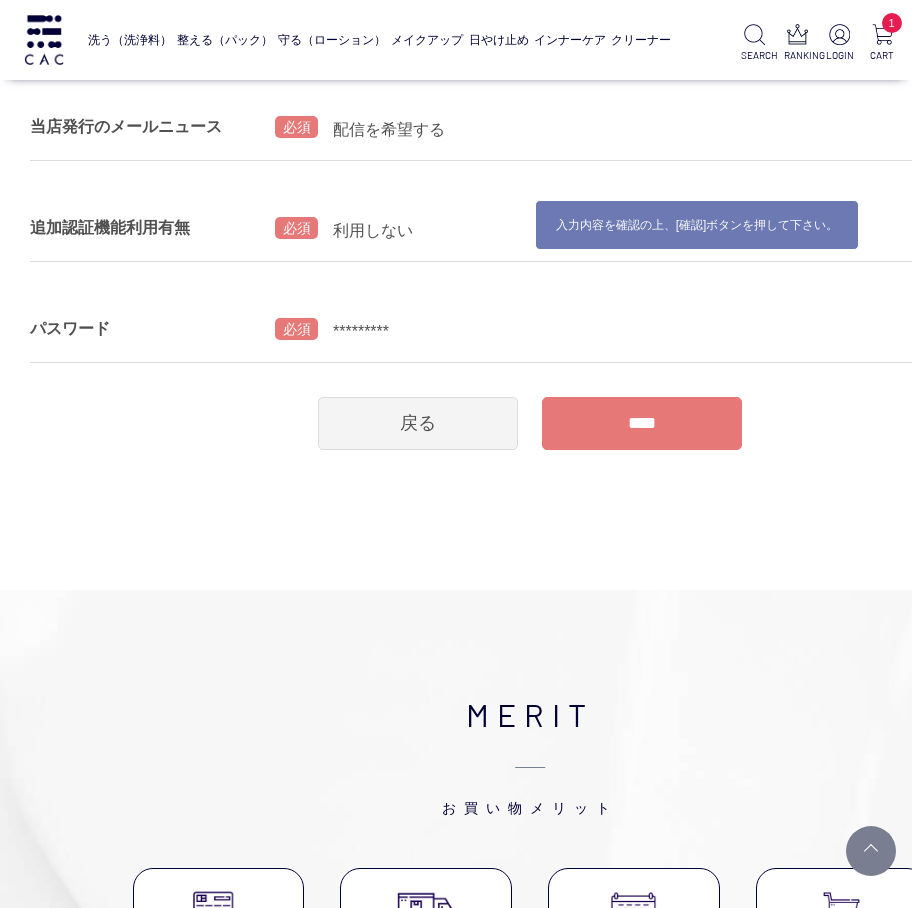 click on "****" at bounding box center (642, 423) 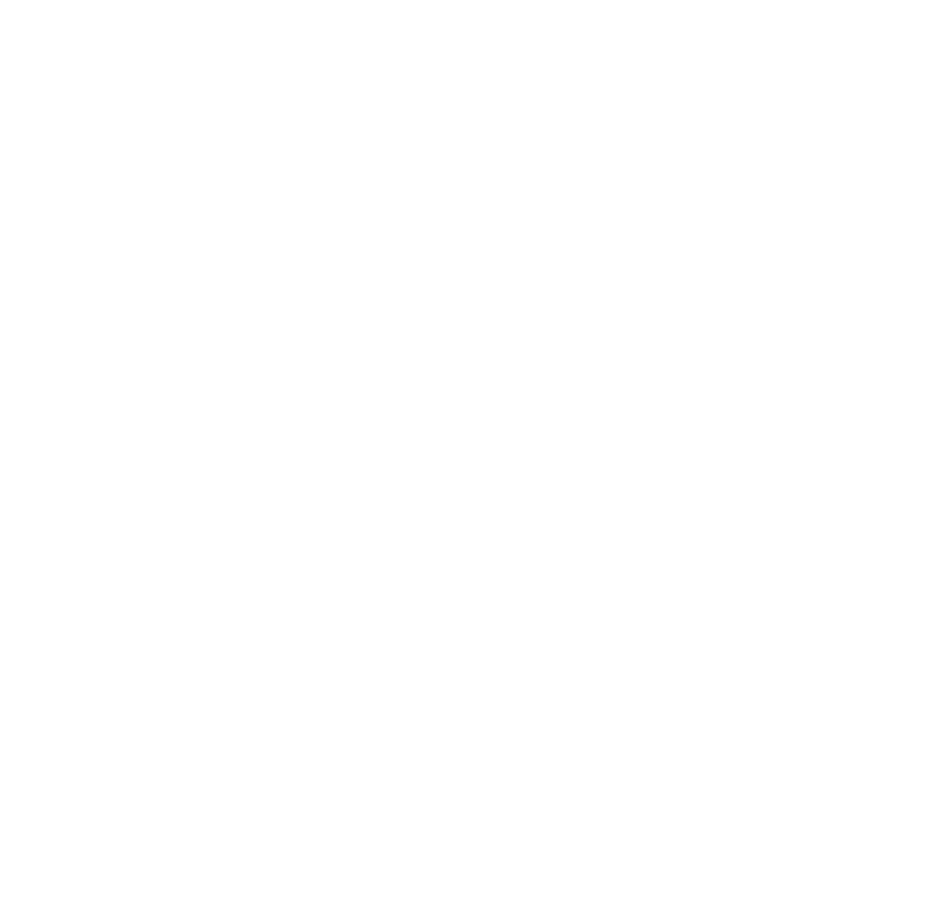 scroll, scrollTop: 0, scrollLeft: 0, axis: both 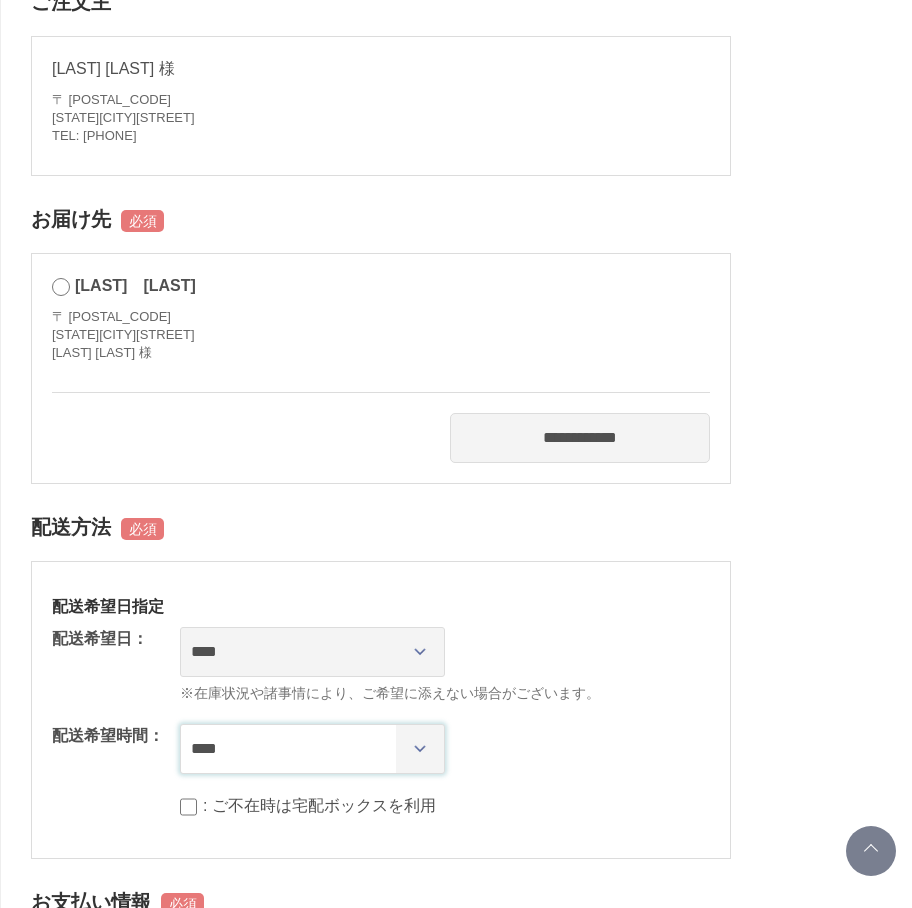 click on "**** *** ****** ****** ****** ******" at bounding box center [312, 749] 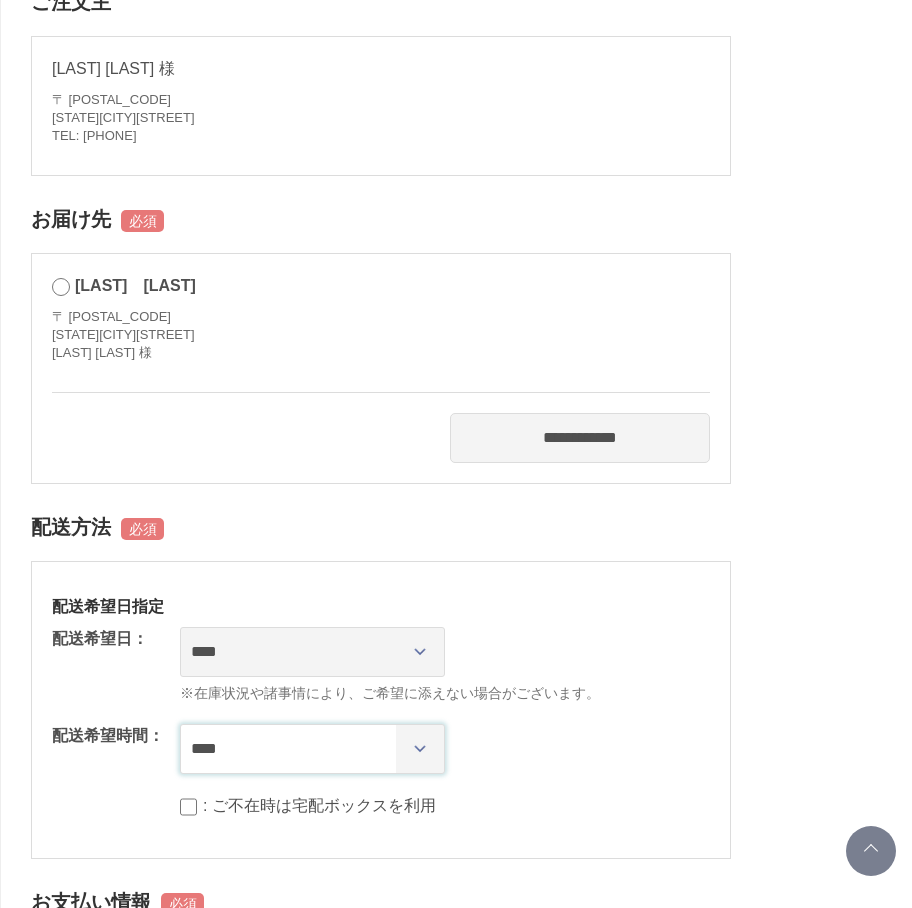 click on "**** *** ****** ****** ****** ******" at bounding box center [312, 749] 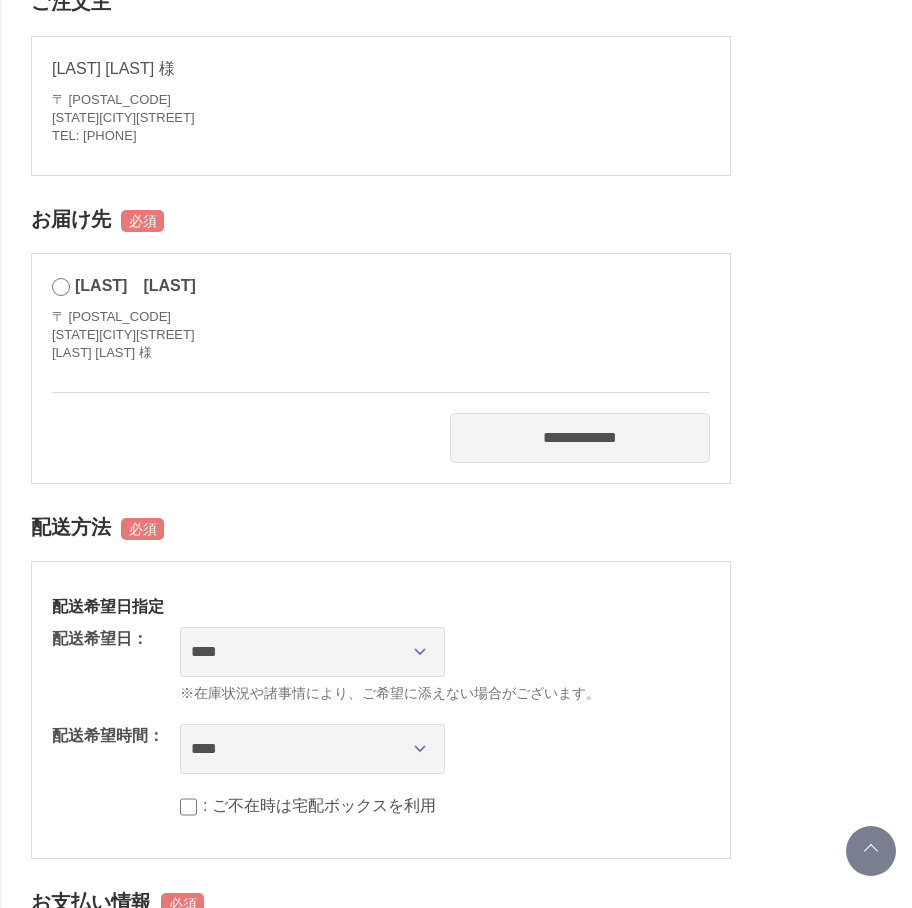 click on "**********" at bounding box center [530, 918] 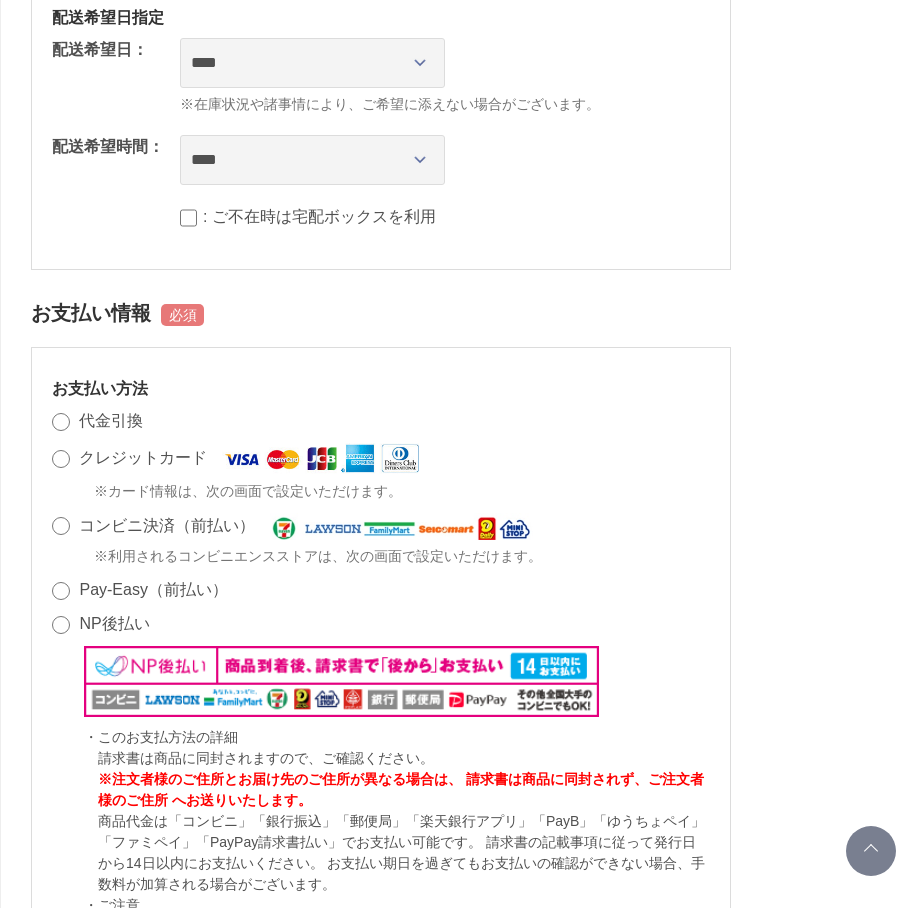 scroll, scrollTop: 1000, scrollLeft: 0, axis: vertical 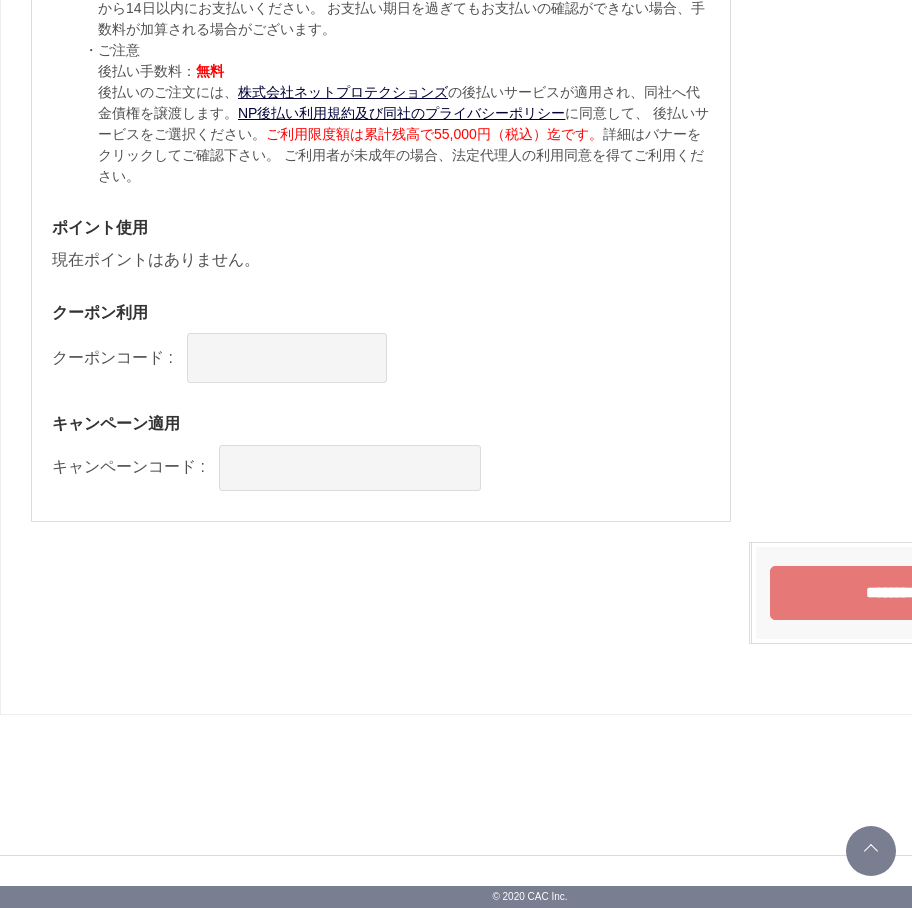 click on "********" at bounding box center [891, 593] 